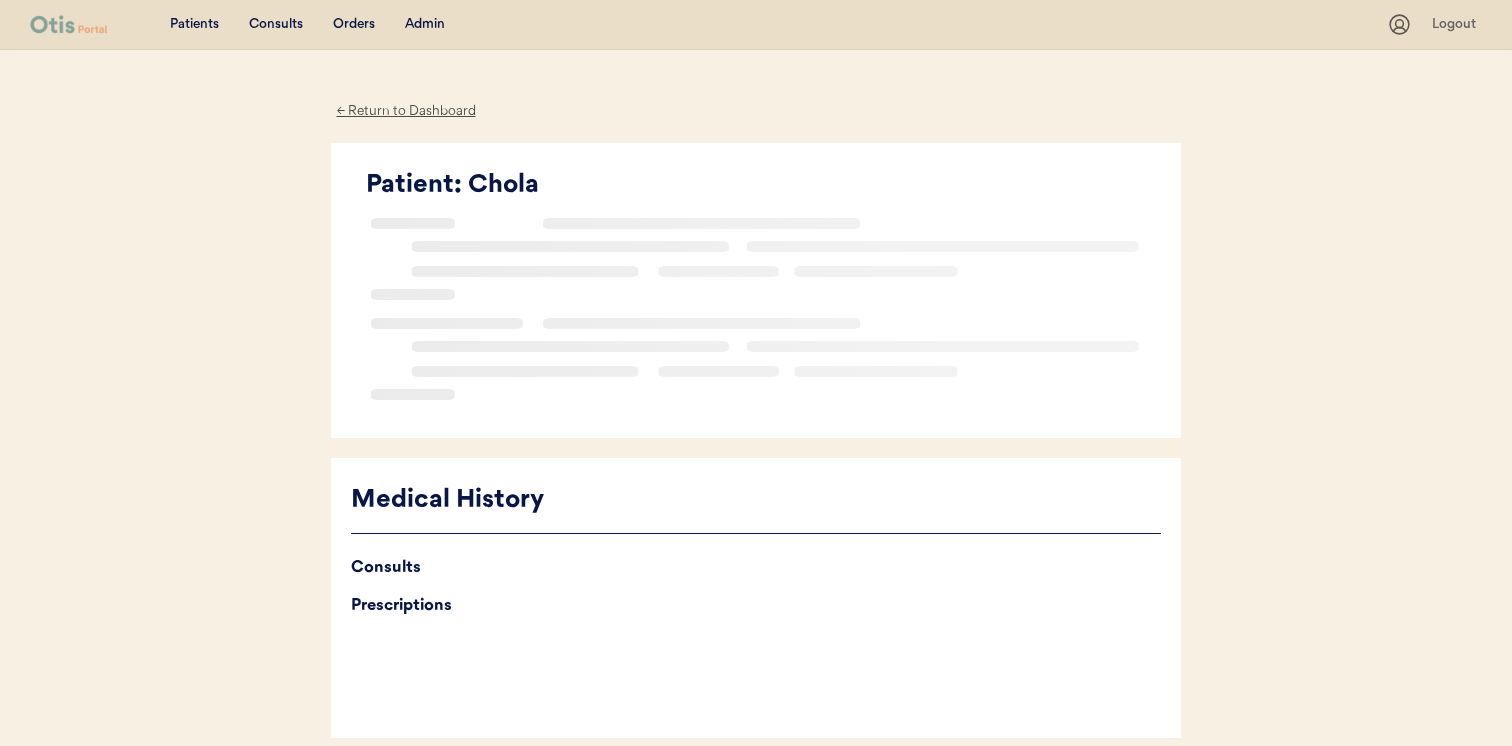 scroll, scrollTop: 0, scrollLeft: 0, axis: both 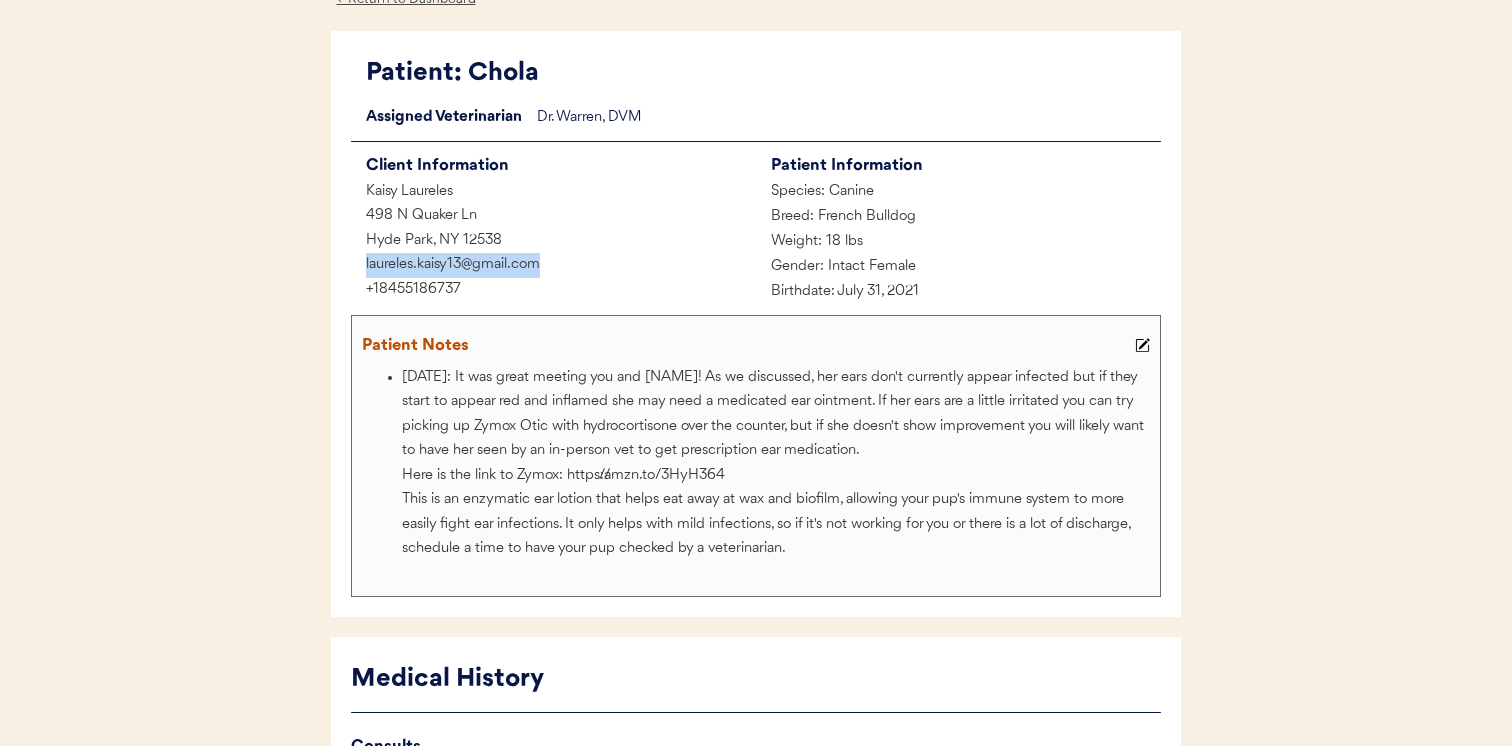 drag, startPoint x: 549, startPoint y: 261, endPoint x: 351, endPoint y: 260, distance: 198.00252 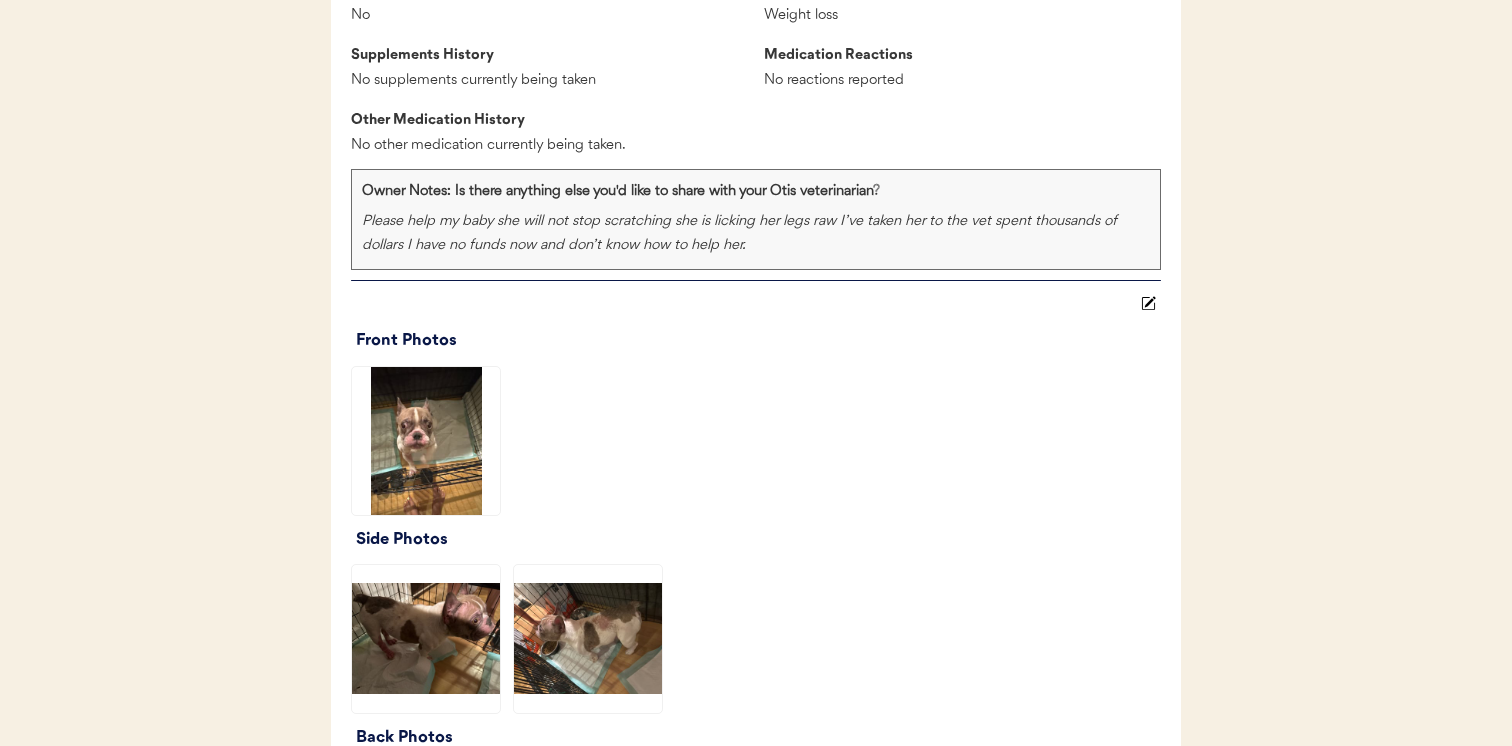 scroll, scrollTop: 2687, scrollLeft: 0, axis: vertical 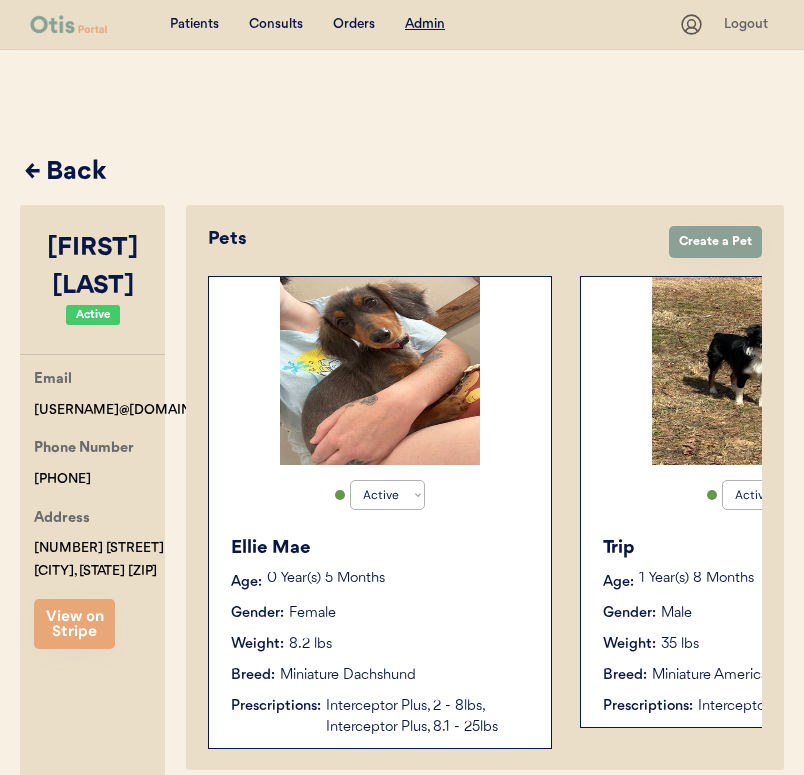 select on "true" 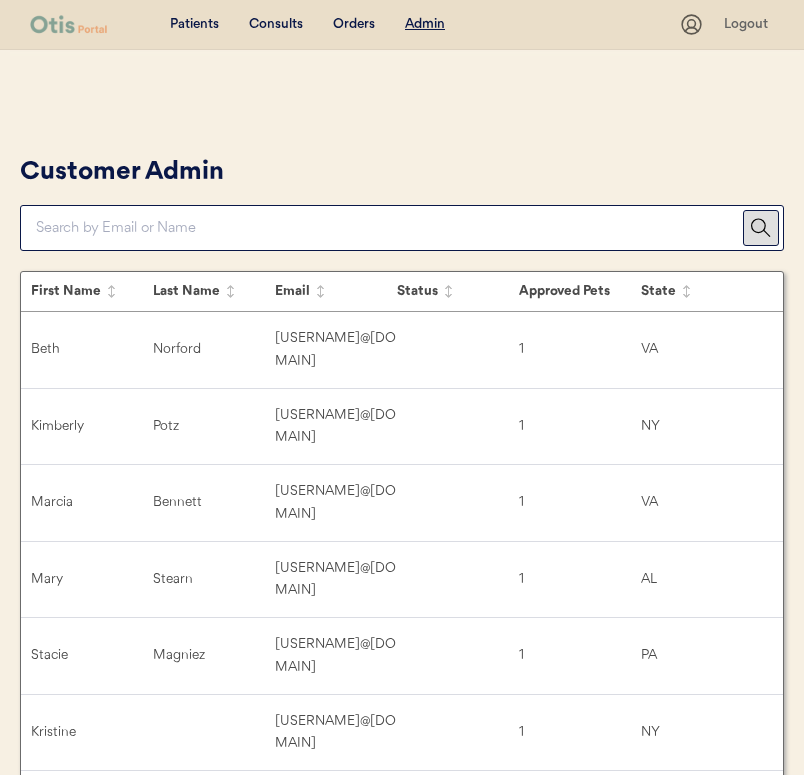 click at bounding box center (389, 228) 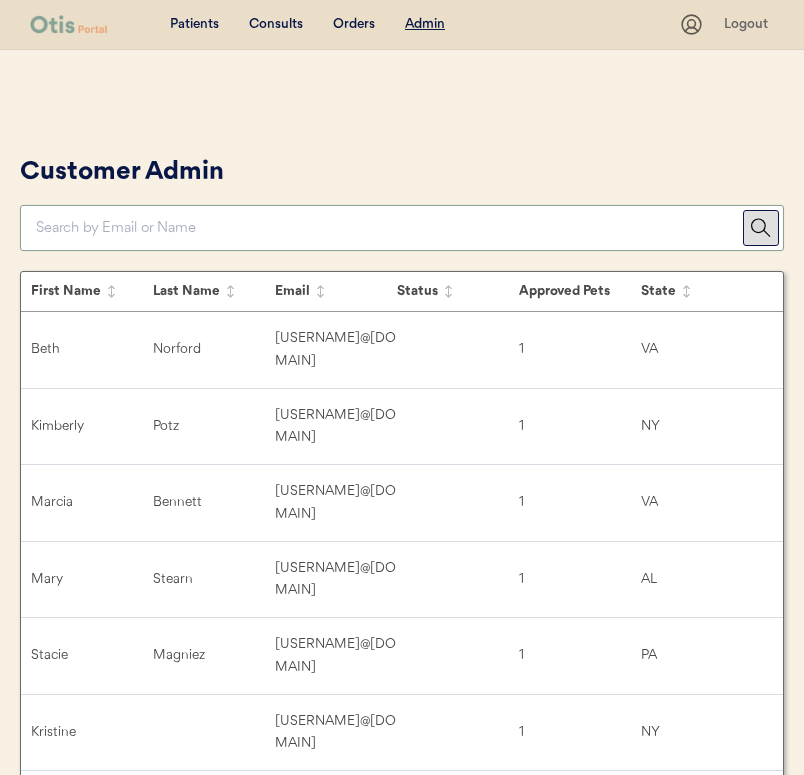 paste on "laureles.kaisy13@gmail.com" 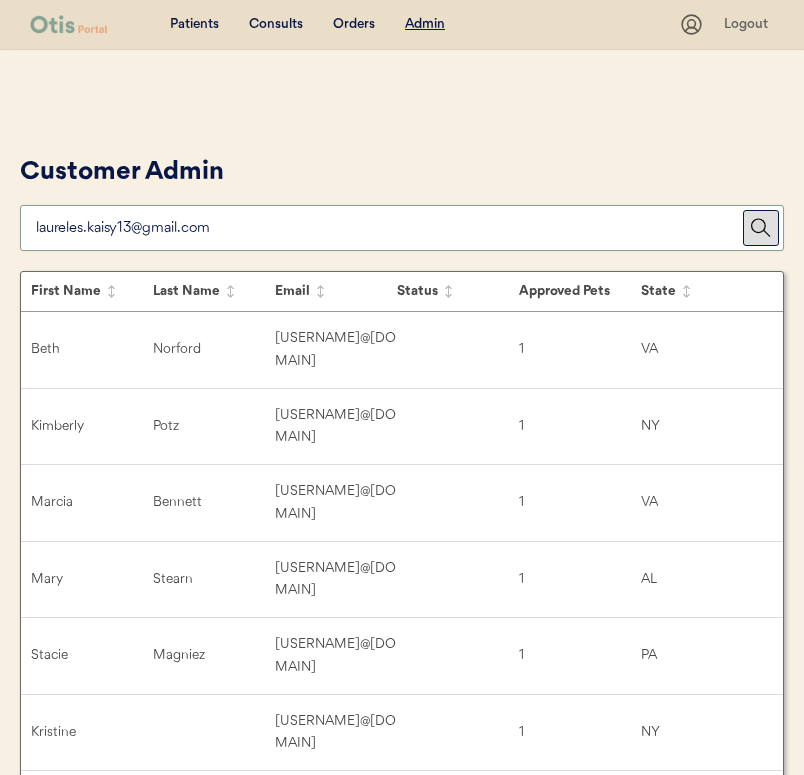 click on "Customer Admin" at bounding box center [402, 200] 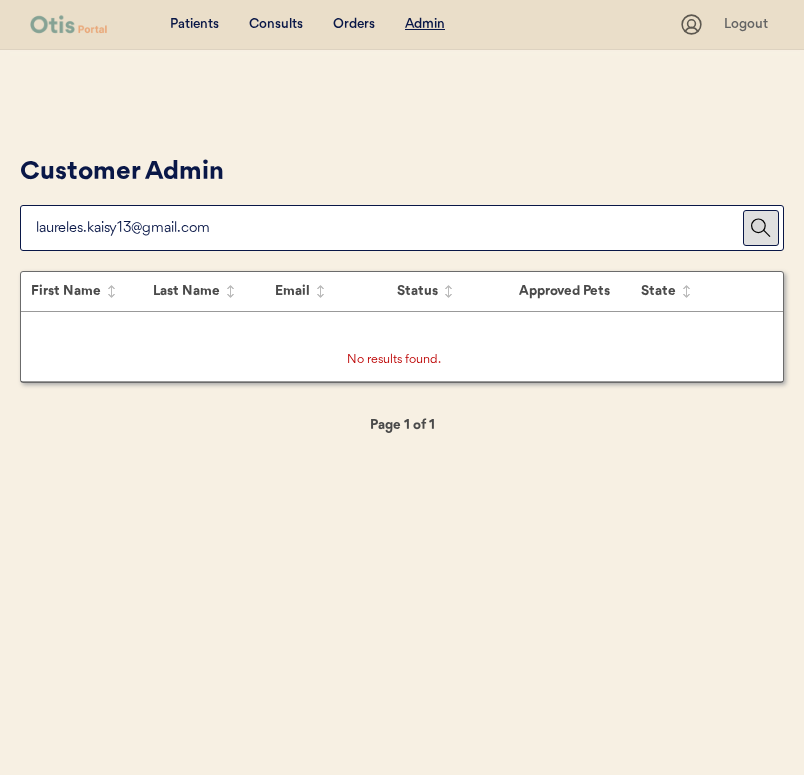 click at bounding box center [389, 228] 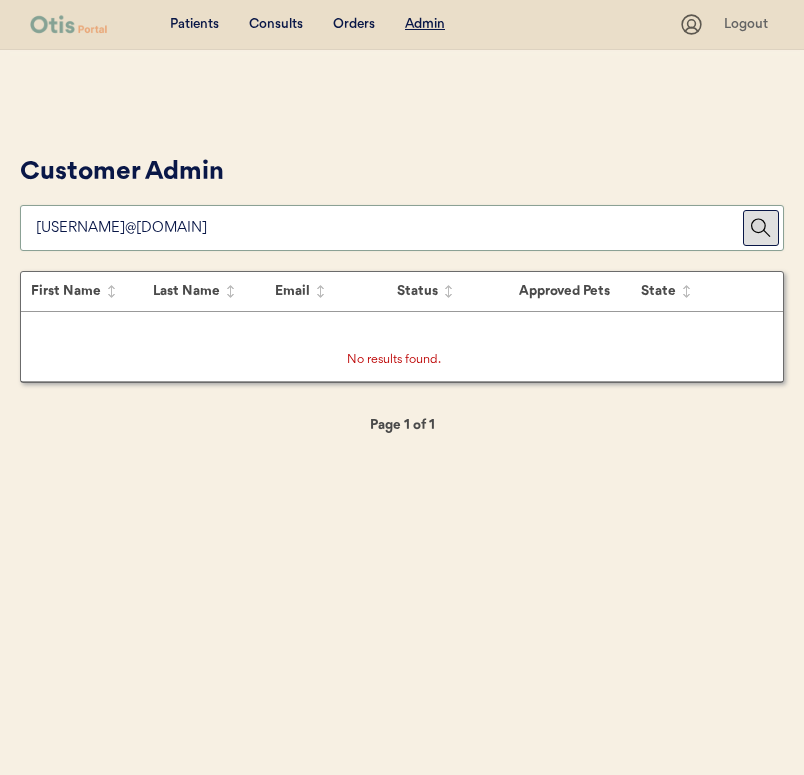 type on "laureles.kaisy13@gmail" 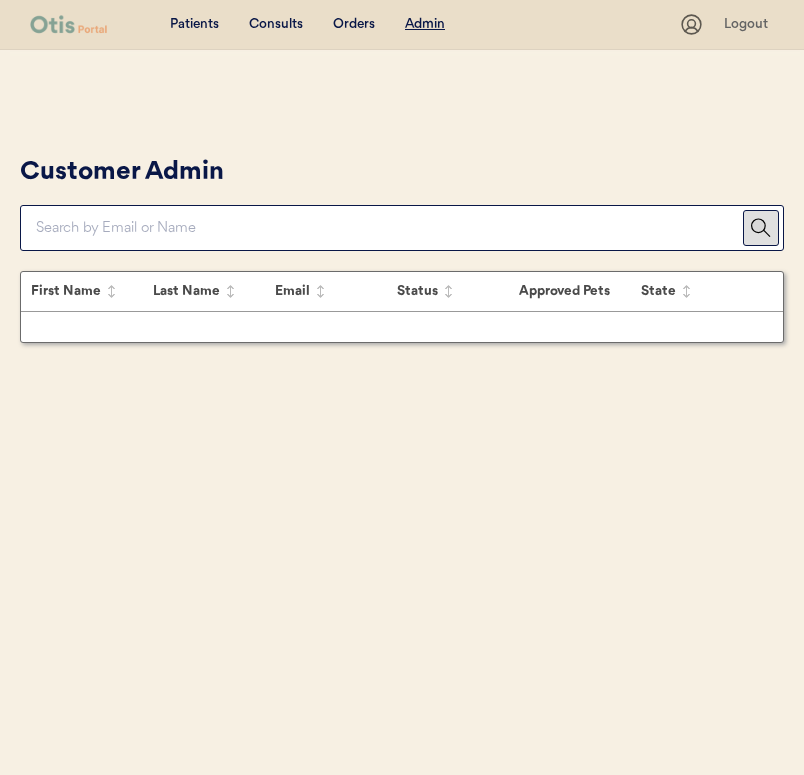 scroll, scrollTop: 0, scrollLeft: 0, axis: both 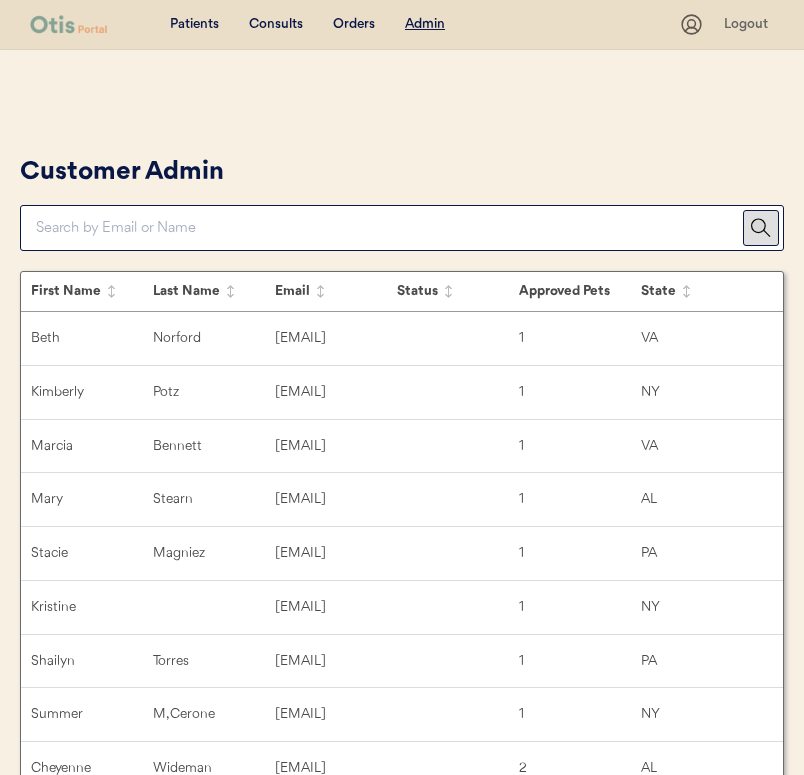 click on "Customer Admin" at bounding box center [402, 200] 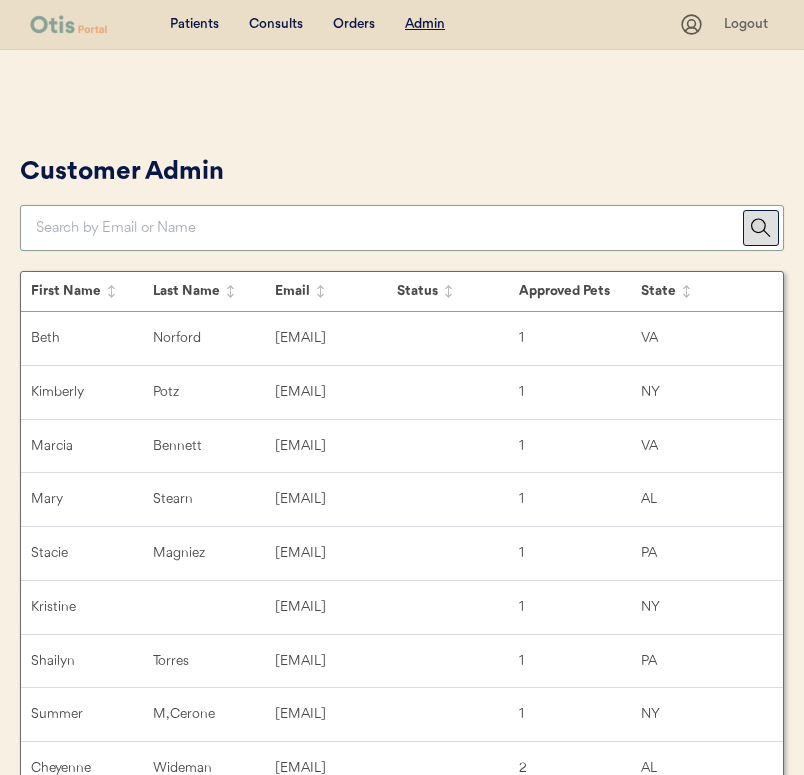 click at bounding box center [389, 228] 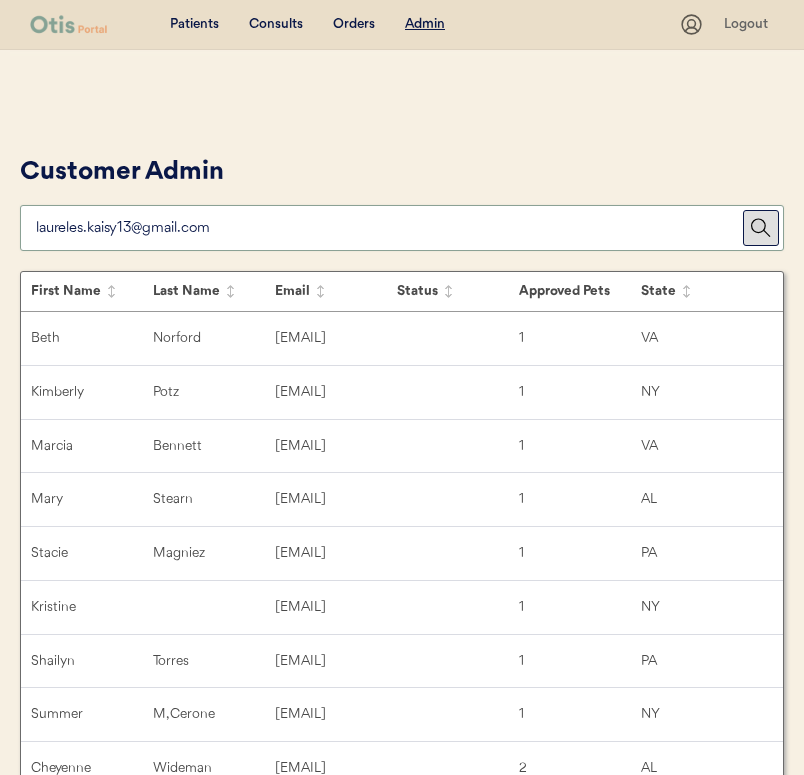 type on "laureles.kaisy13@gmail.com" 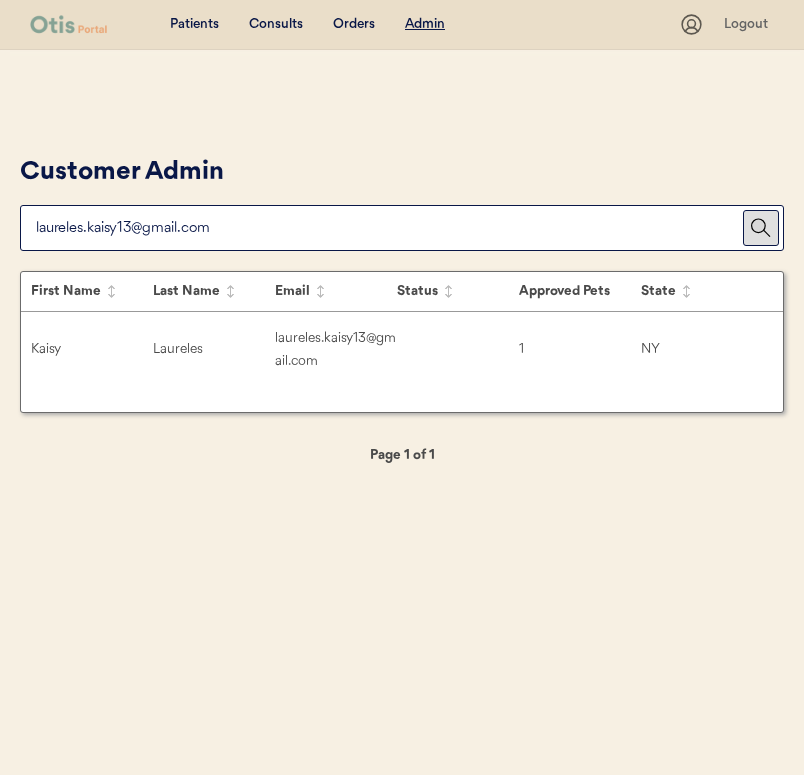 click on "Customer Admin" at bounding box center (402, 200) 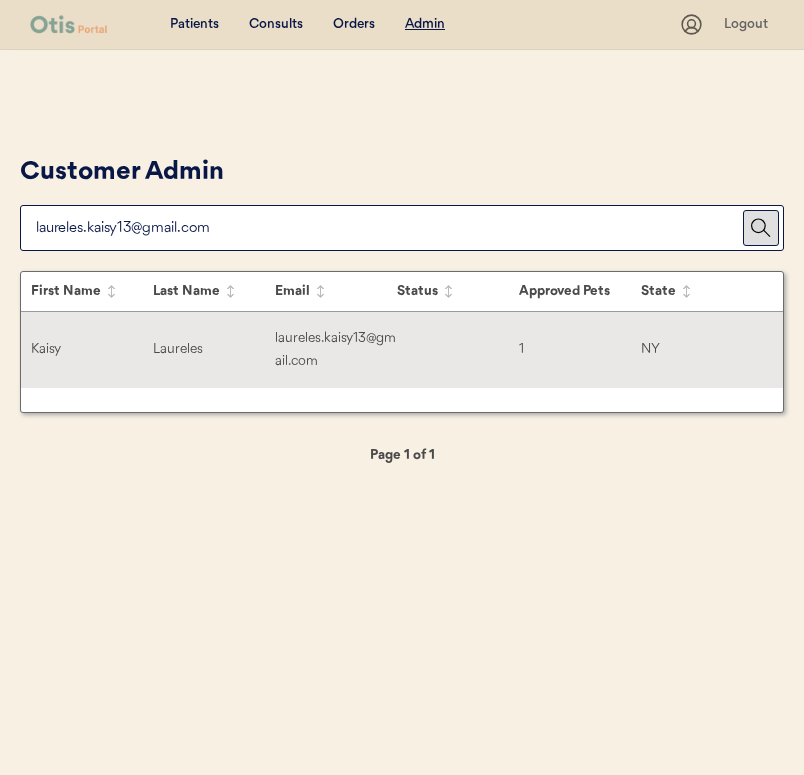 click on "Kaisy Laureles laureles.kaisy13@gmail.com 1 NY" at bounding box center (402, 350) 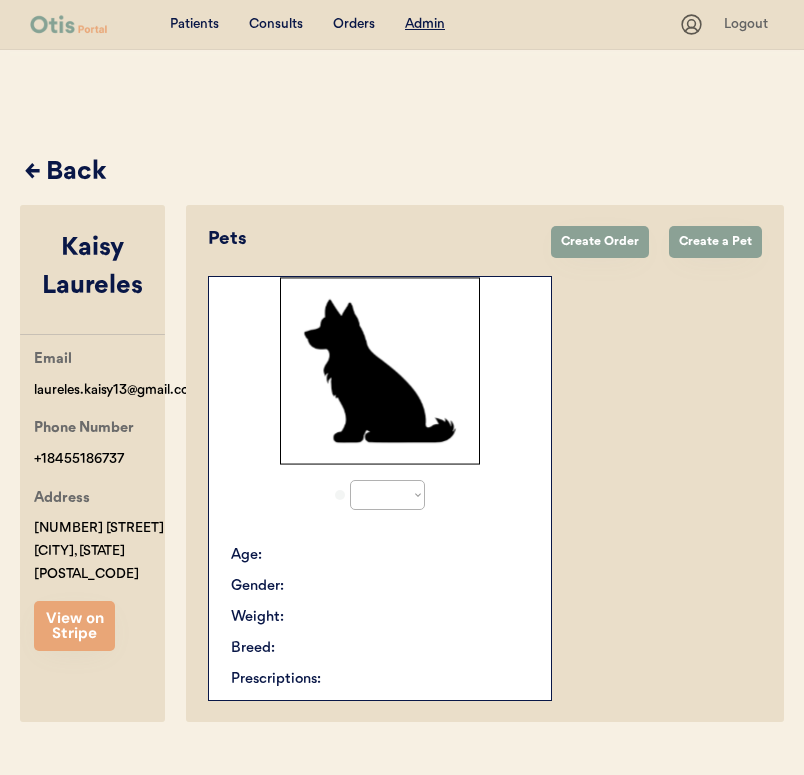 select on "true" 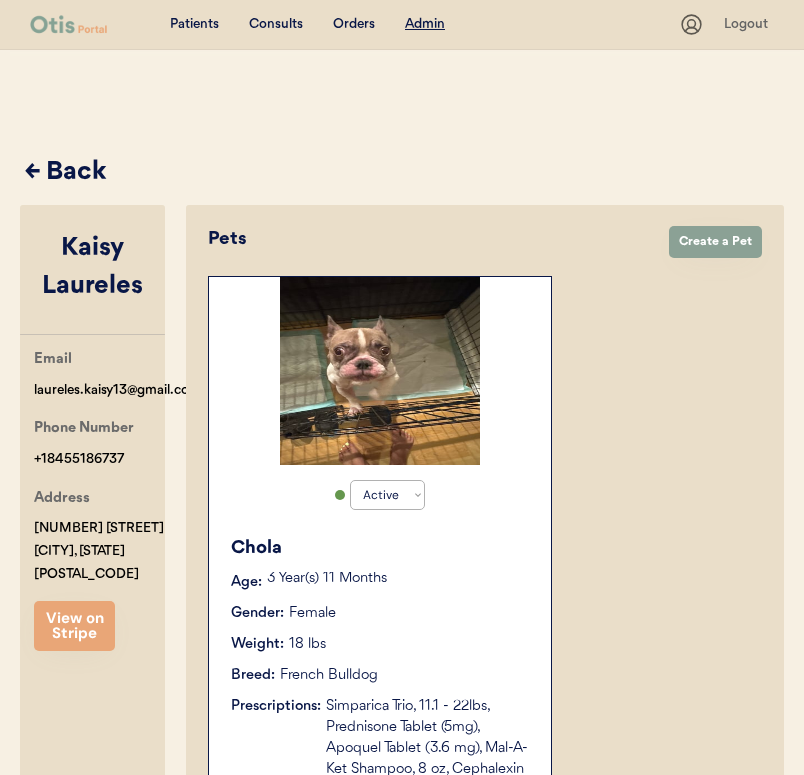 click on "← Back" at bounding box center [404, 173] 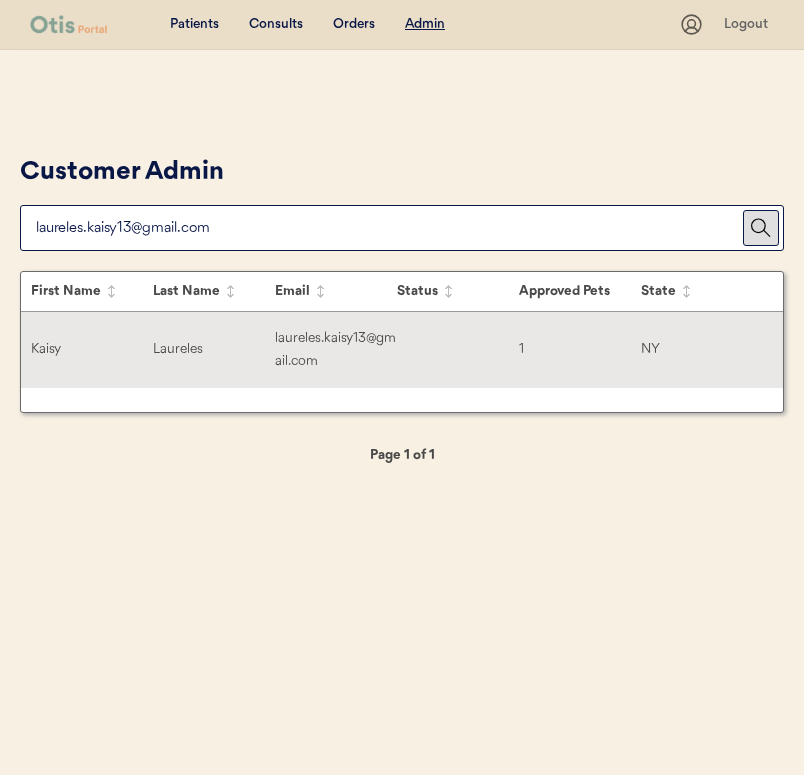 click on "Kaisy Laureles laureles.kaisy13@gmail.com 1 NY" at bounding box center [402, 350] 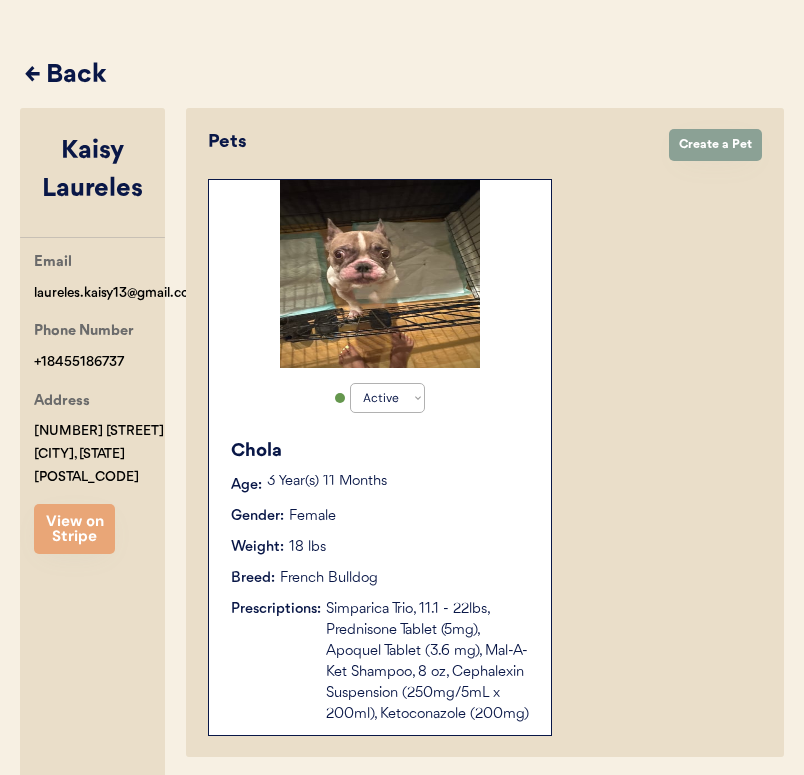 scroll, scrollTop: 0, scrollLeft: 0, axis: both 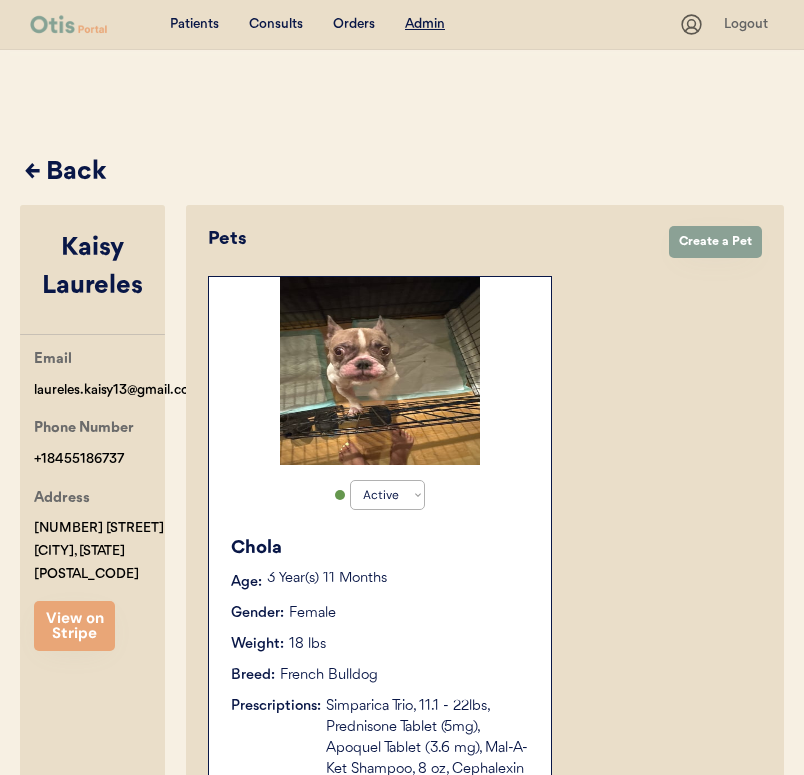 click on "← Back" at bounding box center (404, 173) 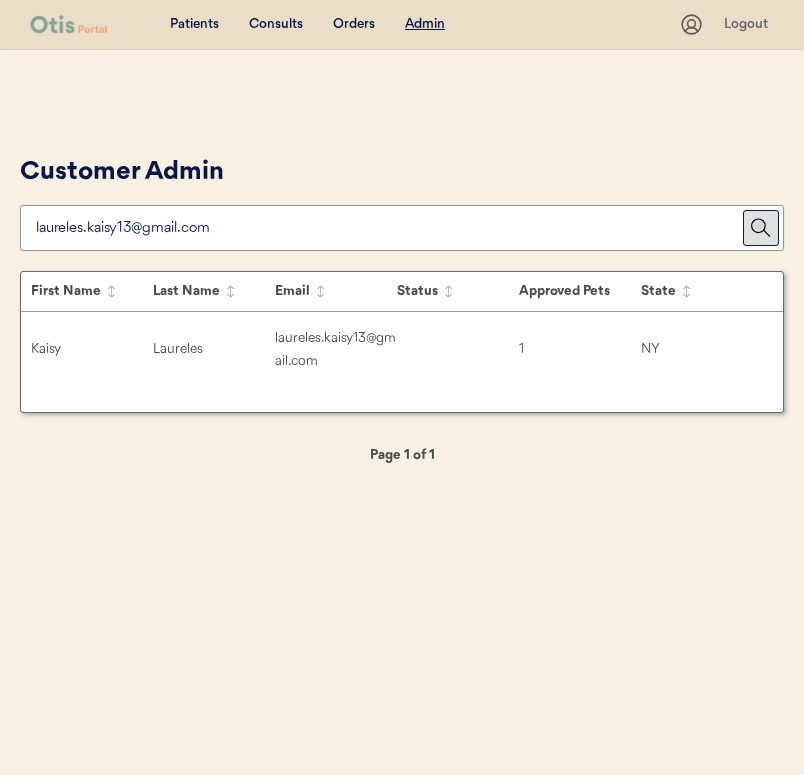 drag, startPoint x: 237, startPoint y: 239, endPoint x: -57, endPoint y: 222, distance: 294.4911 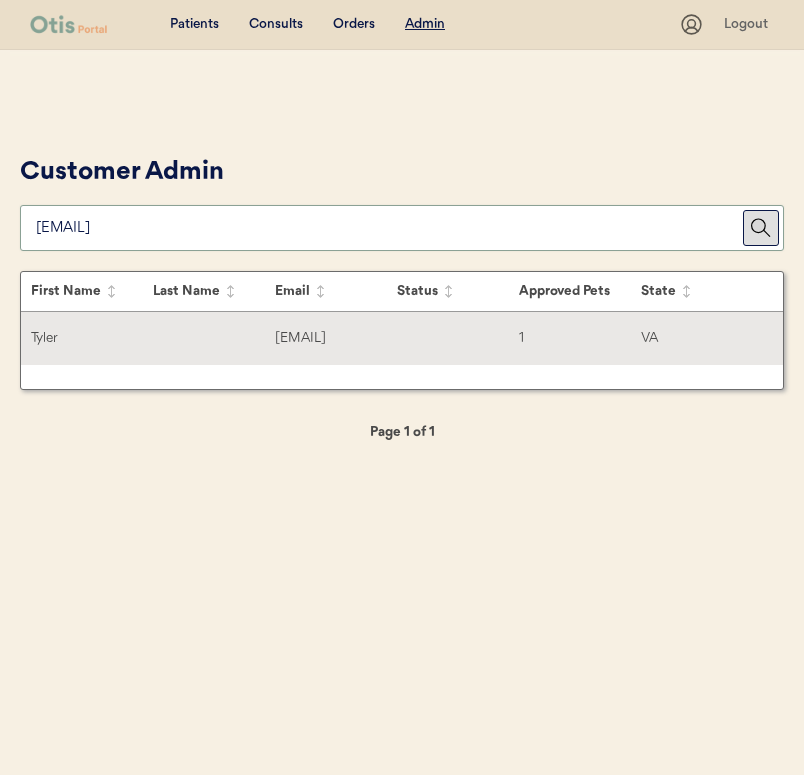 click on "Tyler" at bounding box center [92, 338] 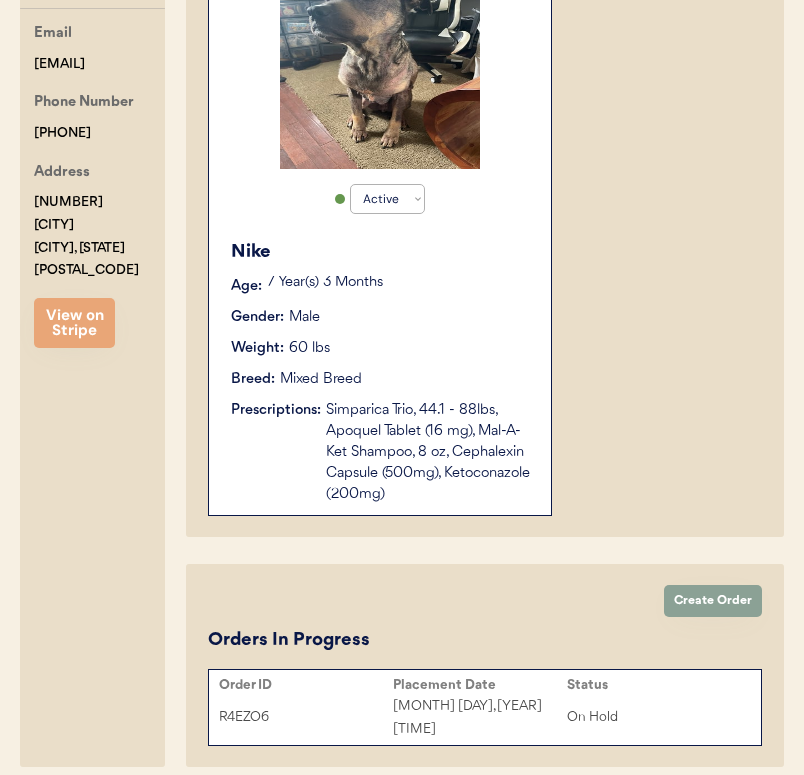 scroll, scrollTop: 0, scrollLeft: 0, axis: both 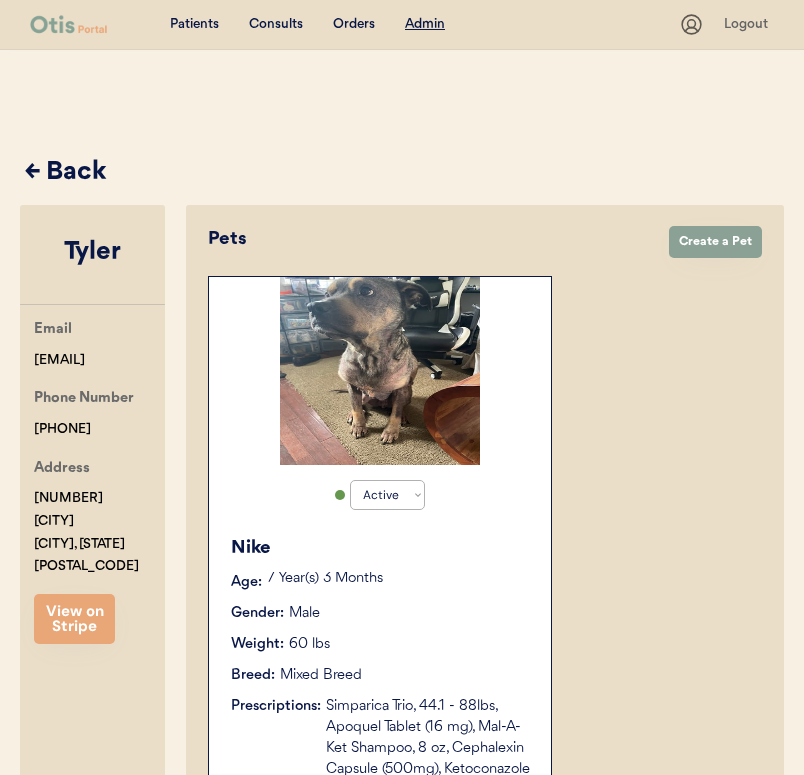 click on "← Back" at bounding box center [404, 173] 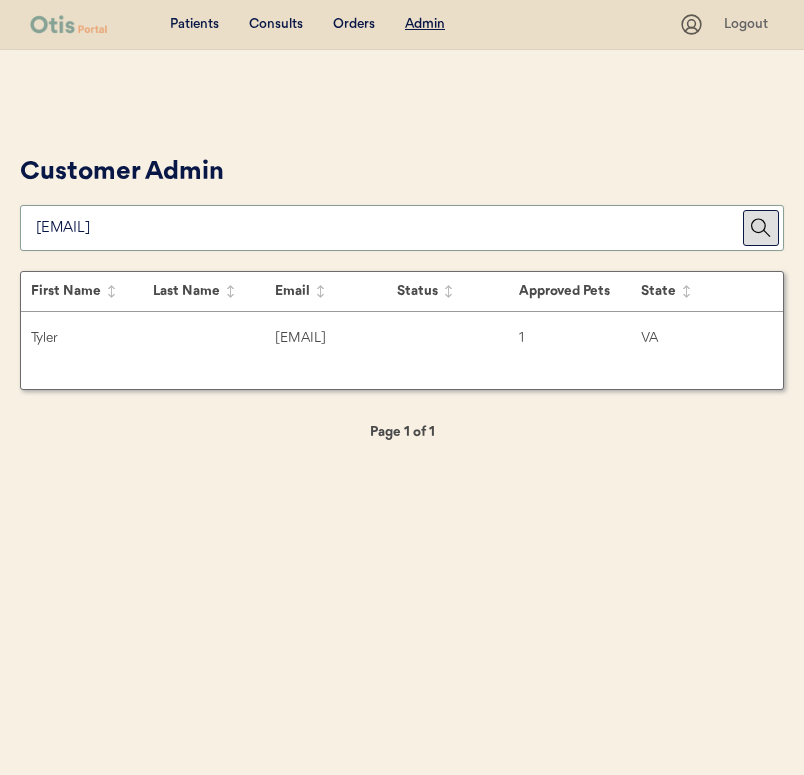 drag, startPoint x: 190, startPoint y: 235, endPoint x: -2, endPoint y: 234, distance: 192.00261 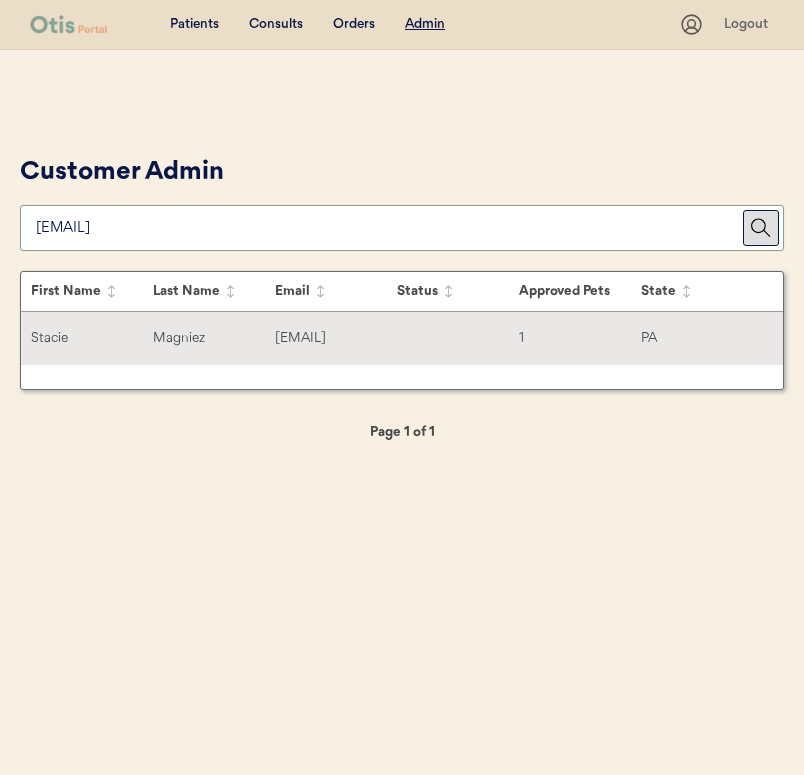 click on "Stacie" at bounding box center [92, 338] 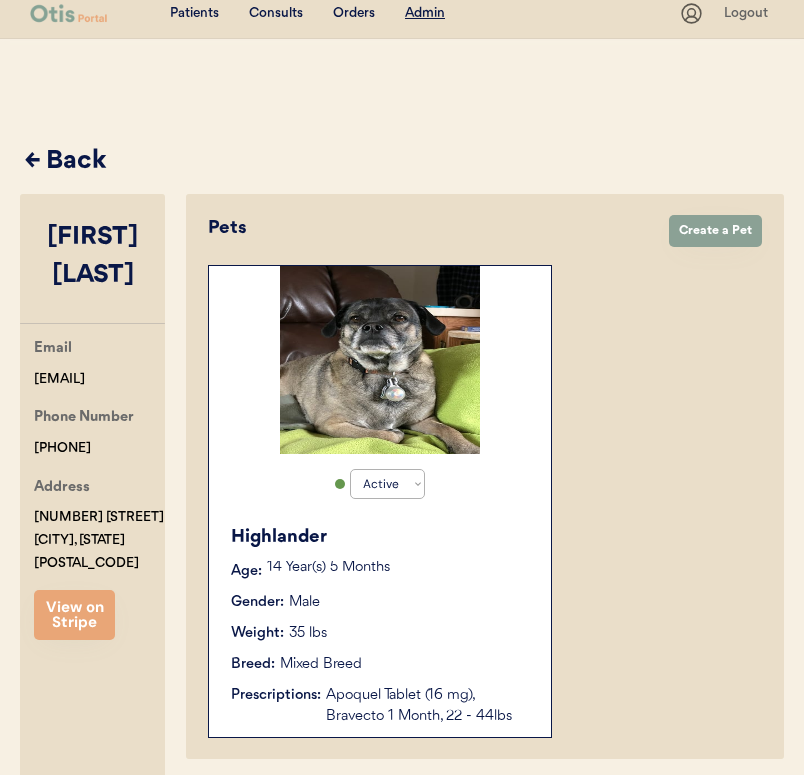 scroll, scrollTop: 0, scrollLeft: 0, axis: both 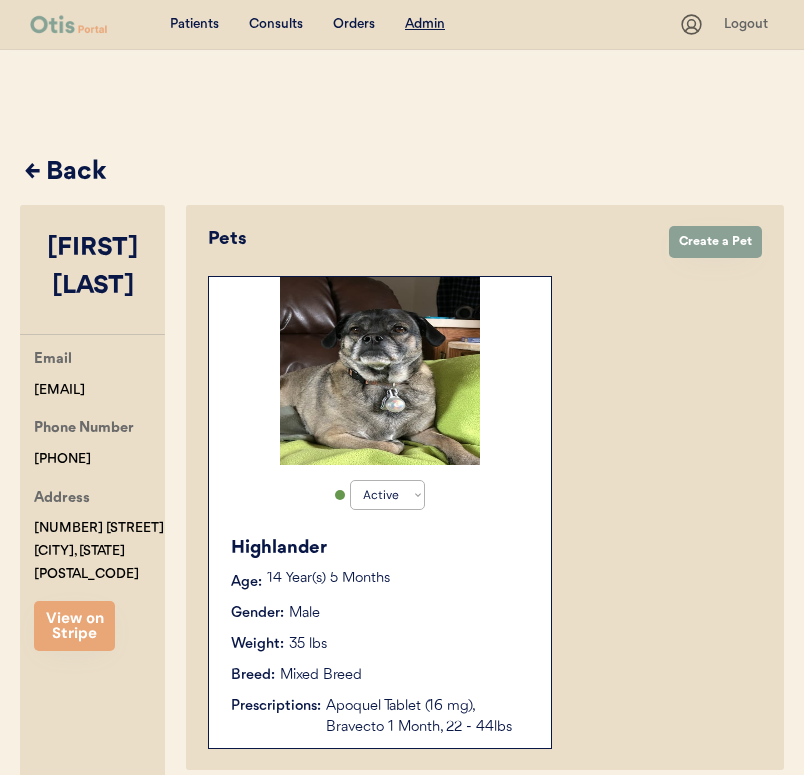 click on "← Back" at bounding box center [404, 173] 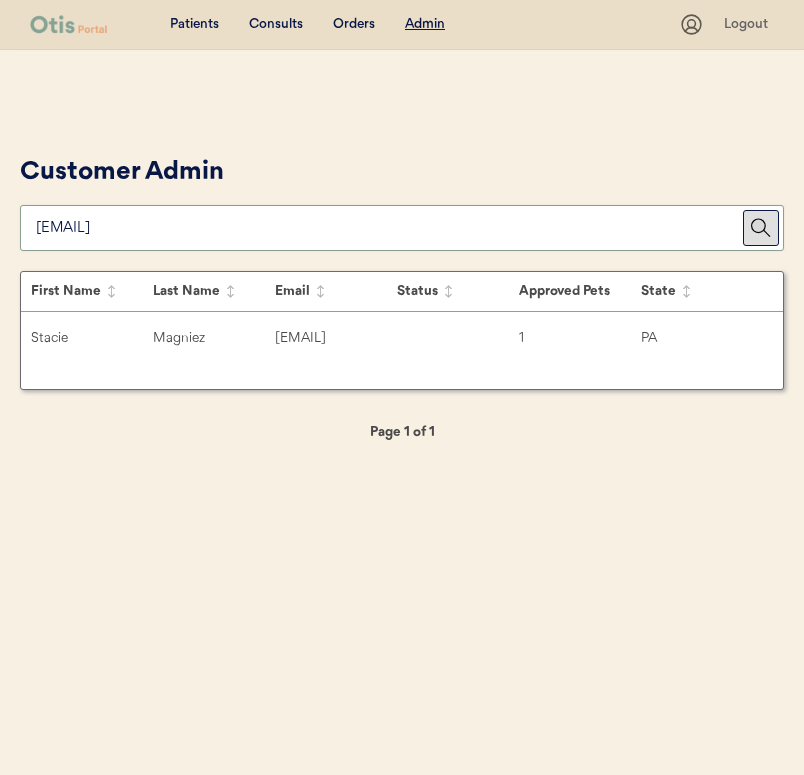 drag, startPoint x: 227, startPoint y: 231, endPoint x: 1, endPoint y: 231, distance: 226 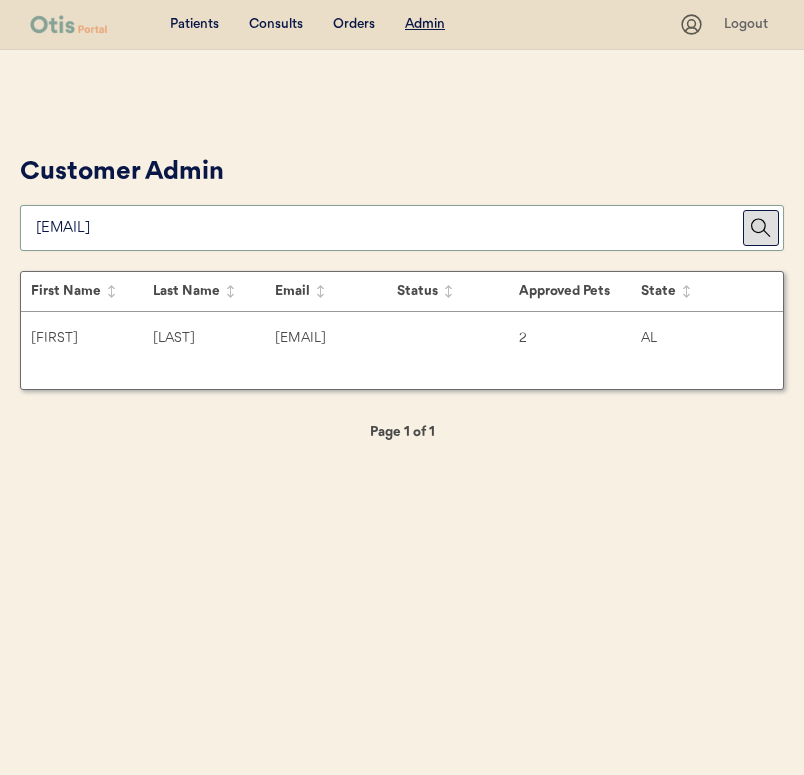 type on "jbice71@gmail.com" 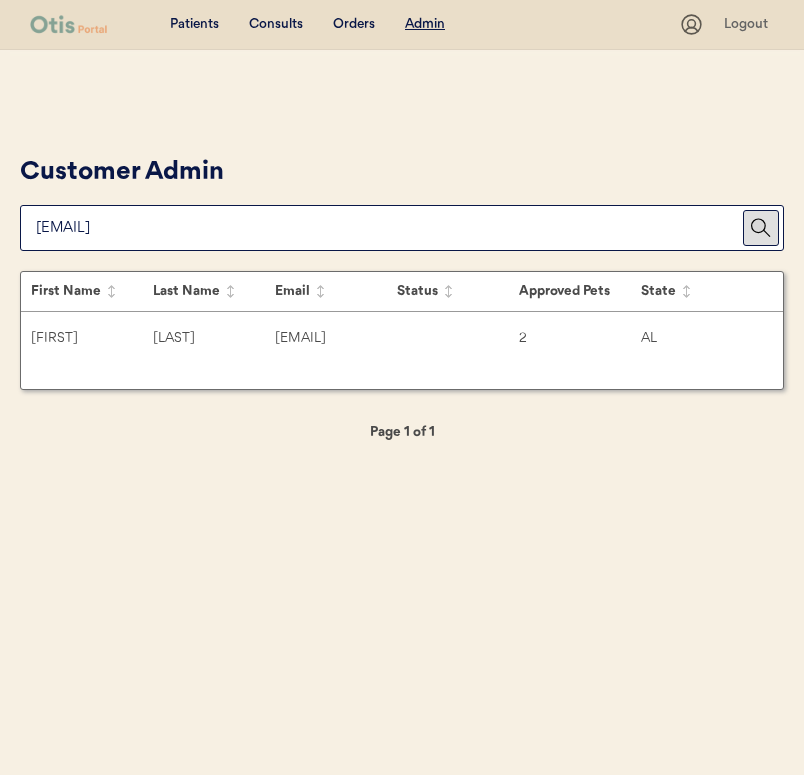 click on "Judith Bice jbice71@gmail.com 2 AL" at bounding box center (402, 338) 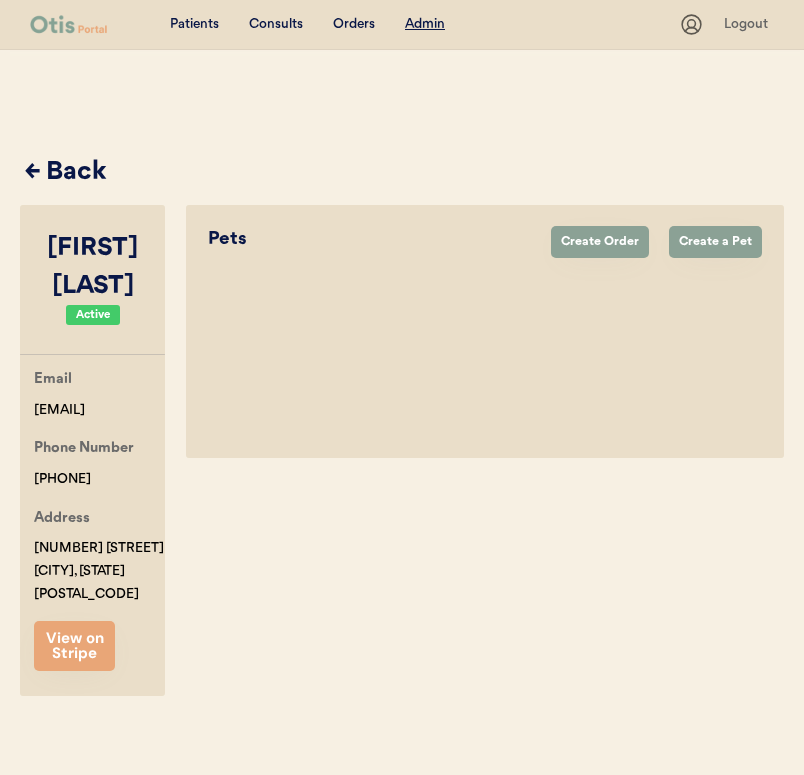 select on "true" 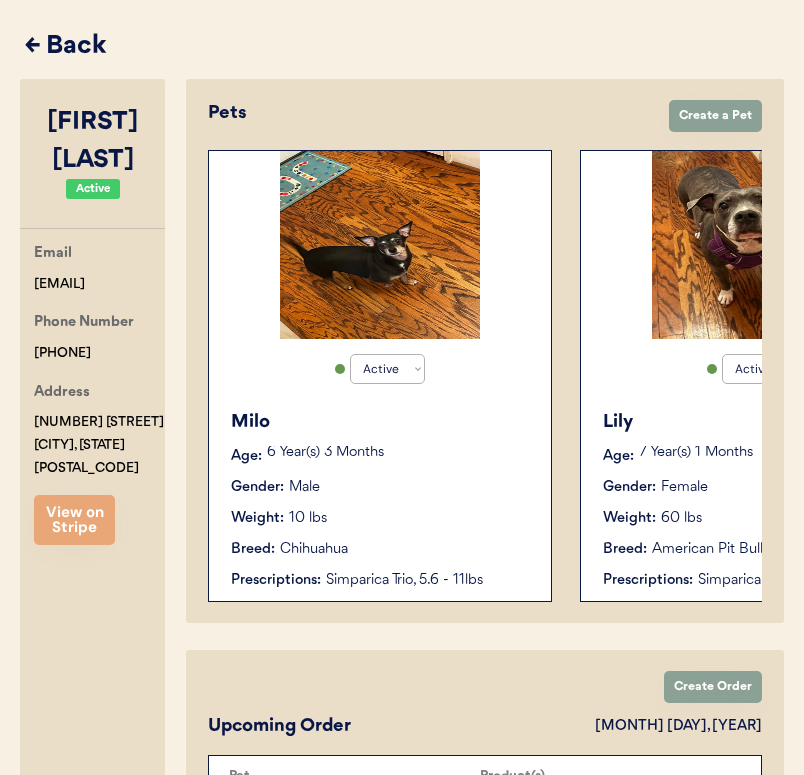 scroll, scrollTop: 0, scrollLeft: 0, axis: both 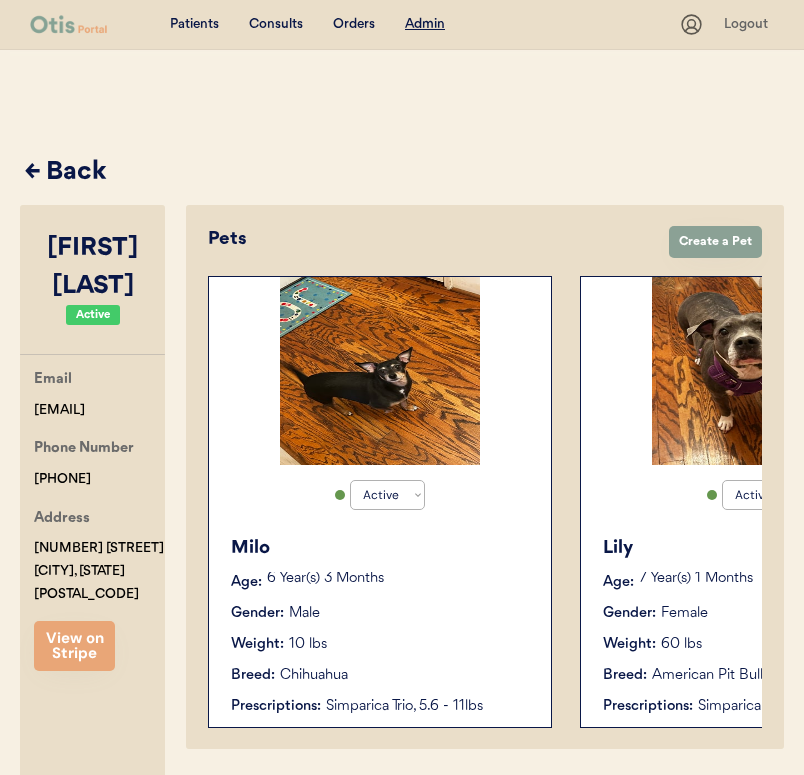 click on "← Back" at bounding box center [404, 173] 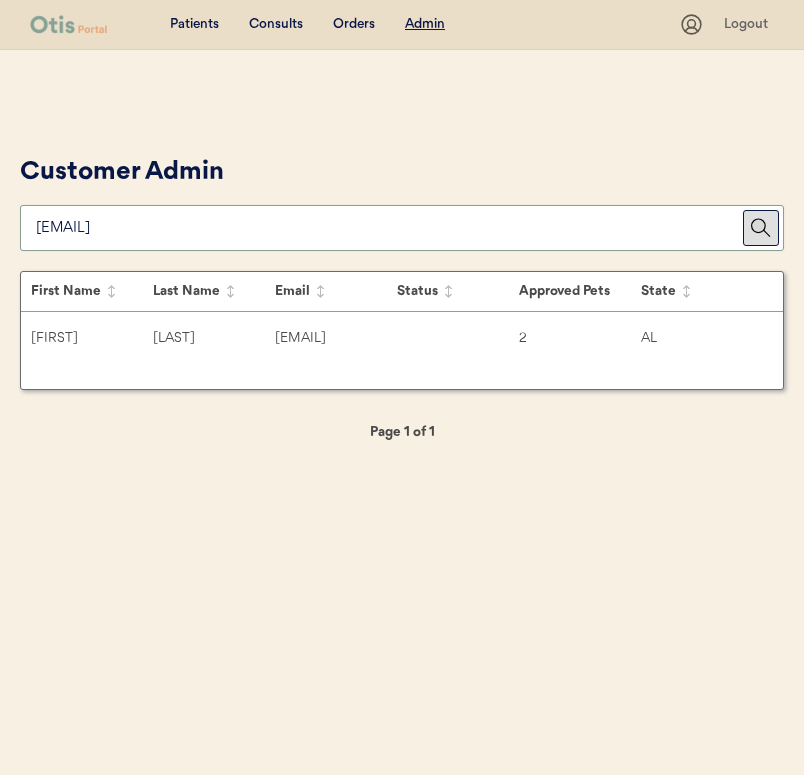 click at bounding box center (389, 228) 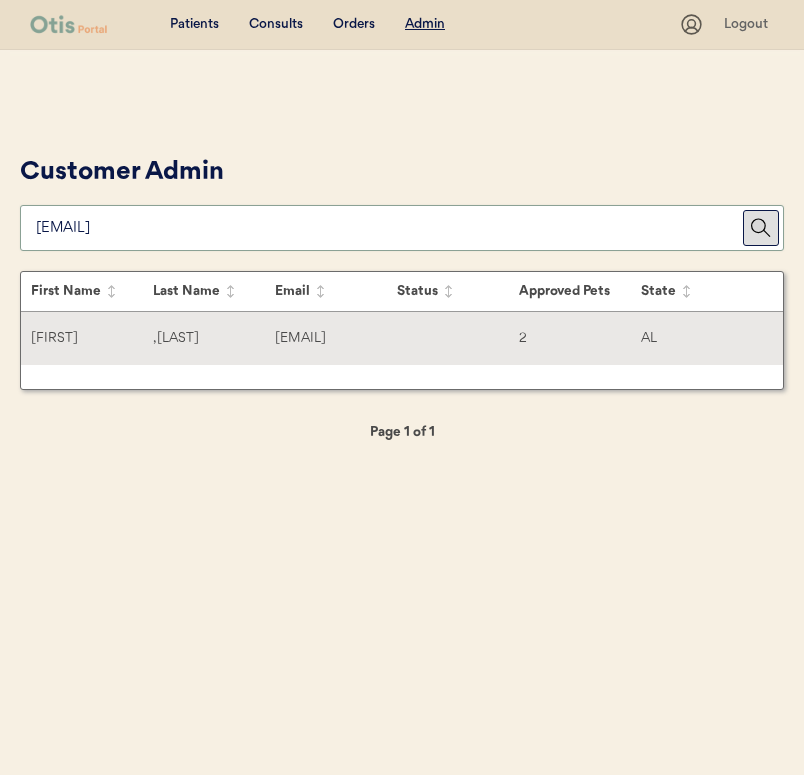 click on ", Burns" at bounding box center (214, 338) 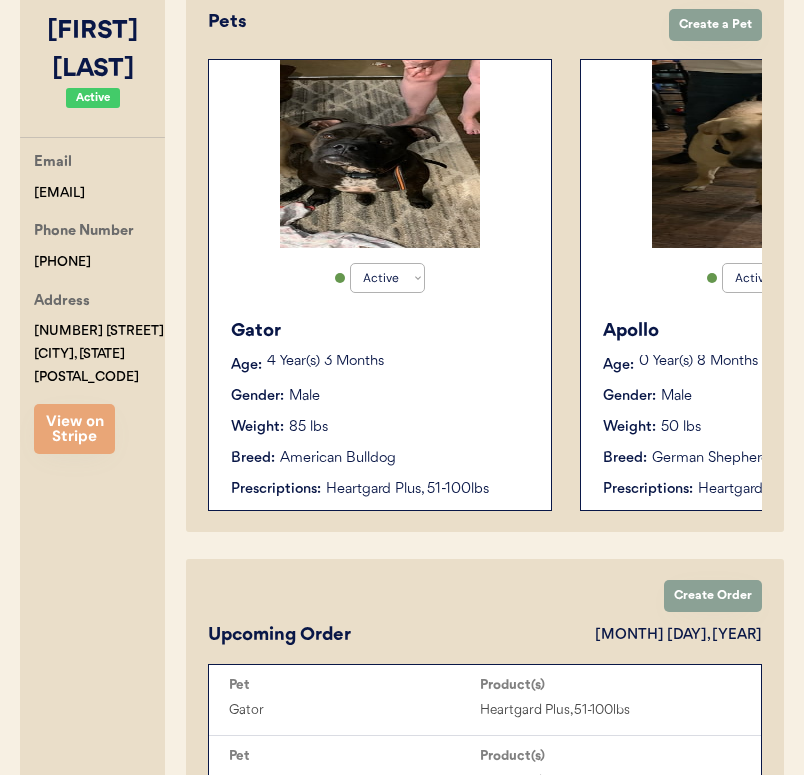 scroll, scrollTop: 216, scrollLeft: 0, axis: vertical 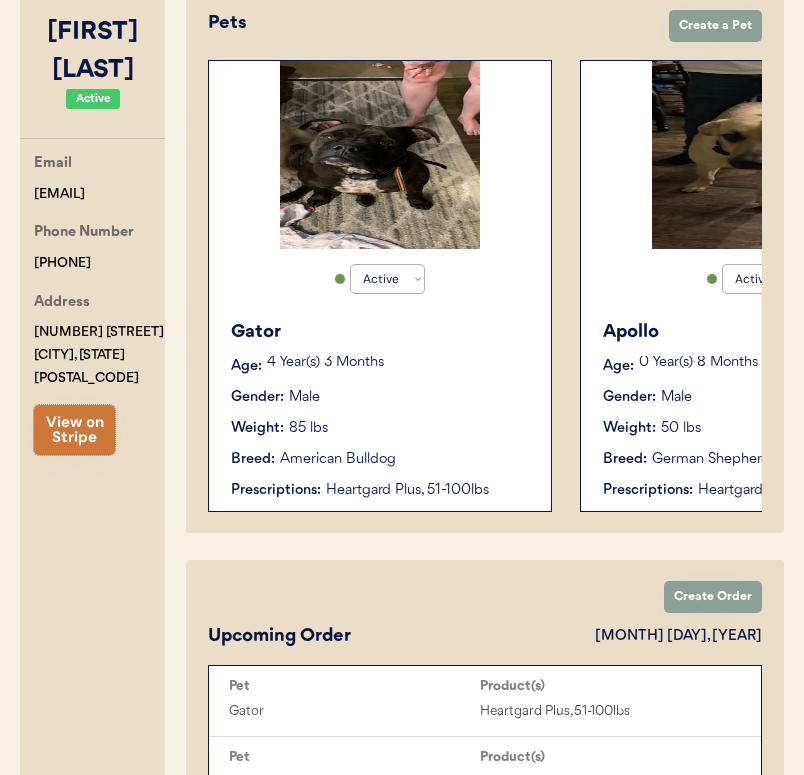 click on "View on Stripe" at bounding box center [74, 430] 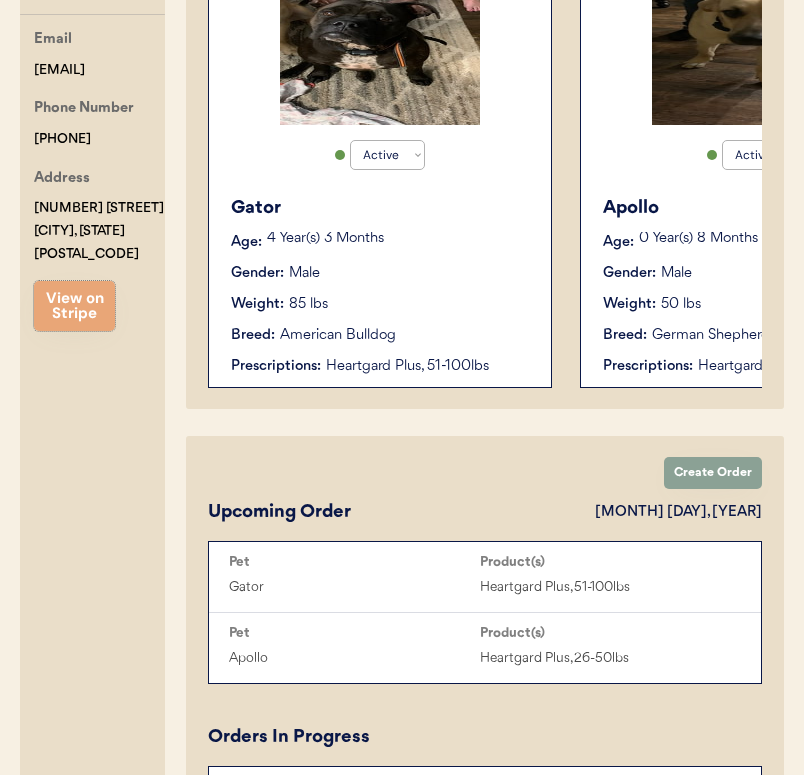 scroll, scrollTop: 0, scrollLeft: 0, axis: both 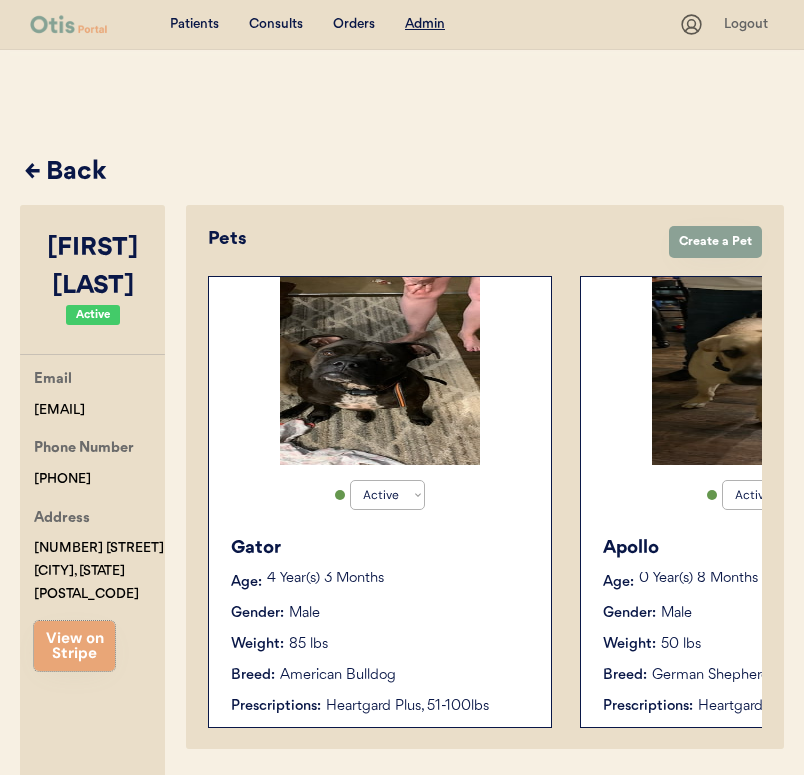 click on "← Back" at bounding box center (404, 173) 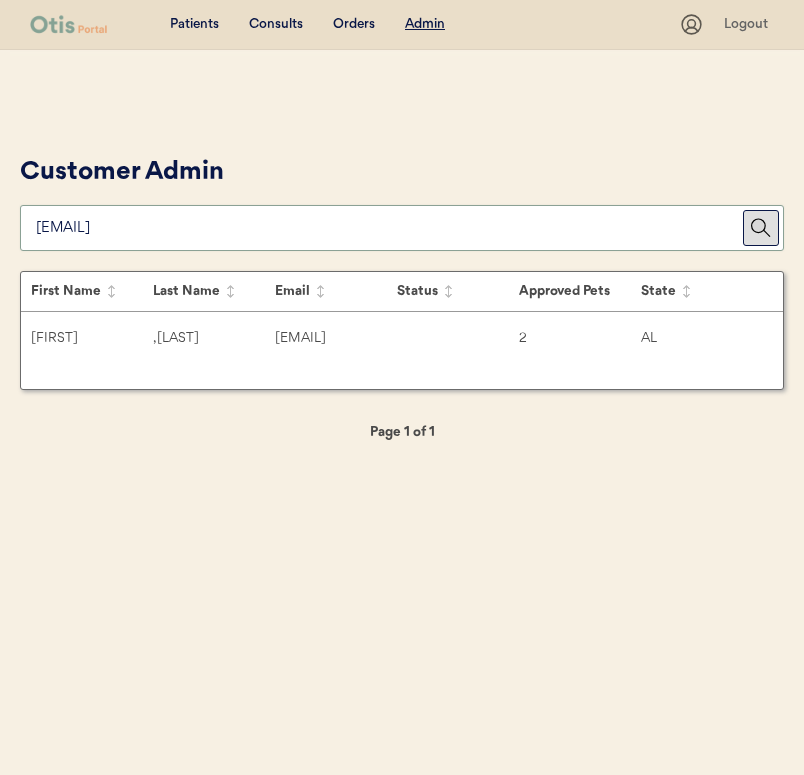 click at bounding box center (389, 228) 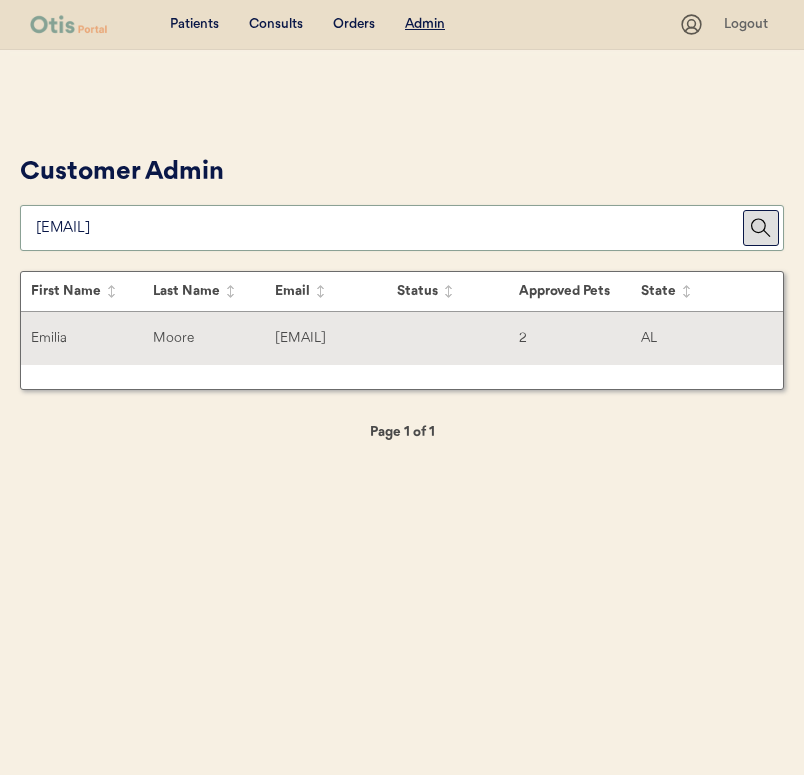 type on "[EMAIL]" 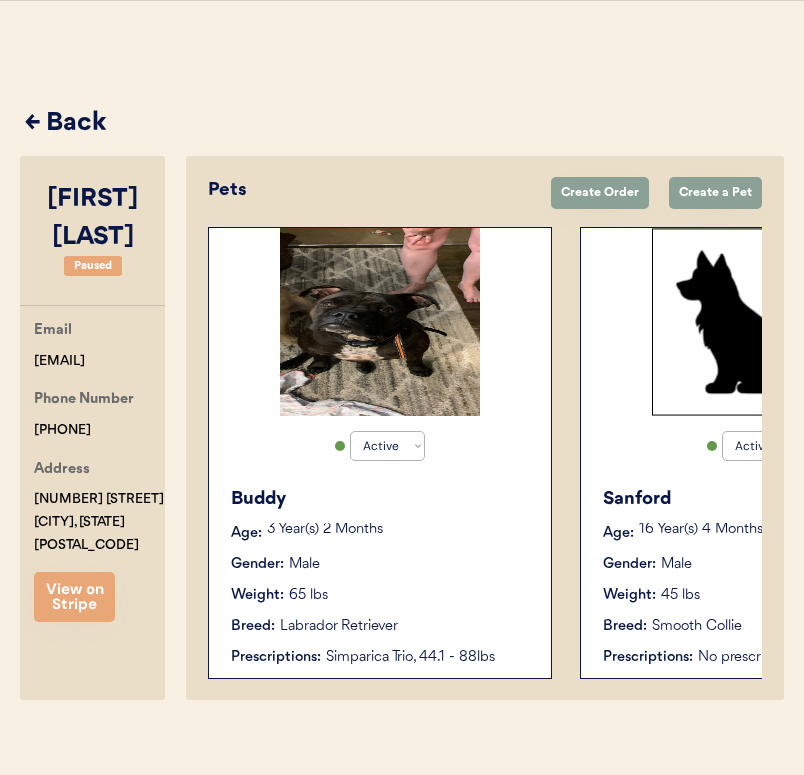 scroll, scrollTop: 66, scrollLeft: 0, axis: vertical 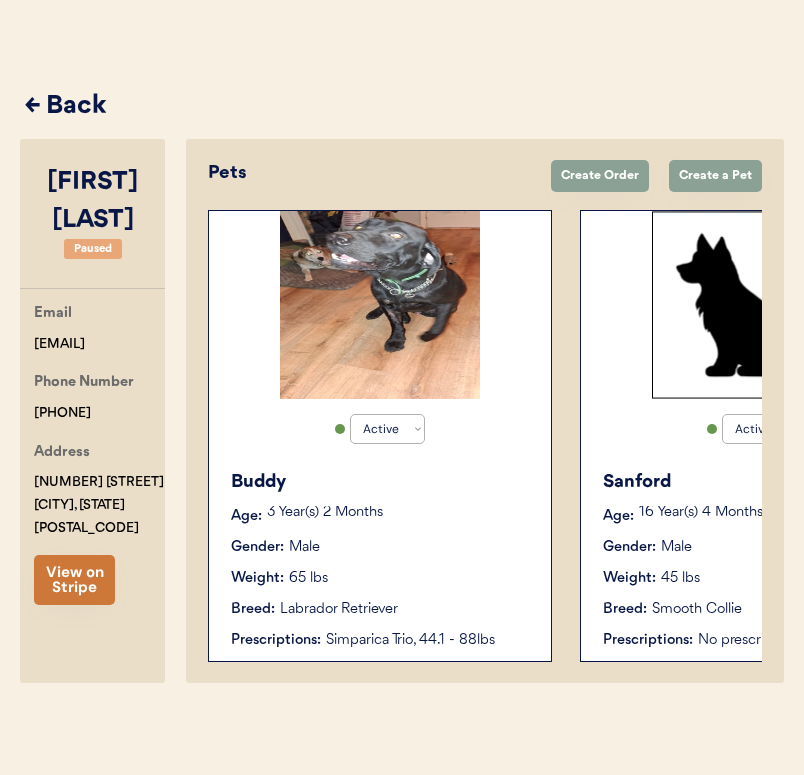 click on "View on Stripe" at bounding box center (74, 580) 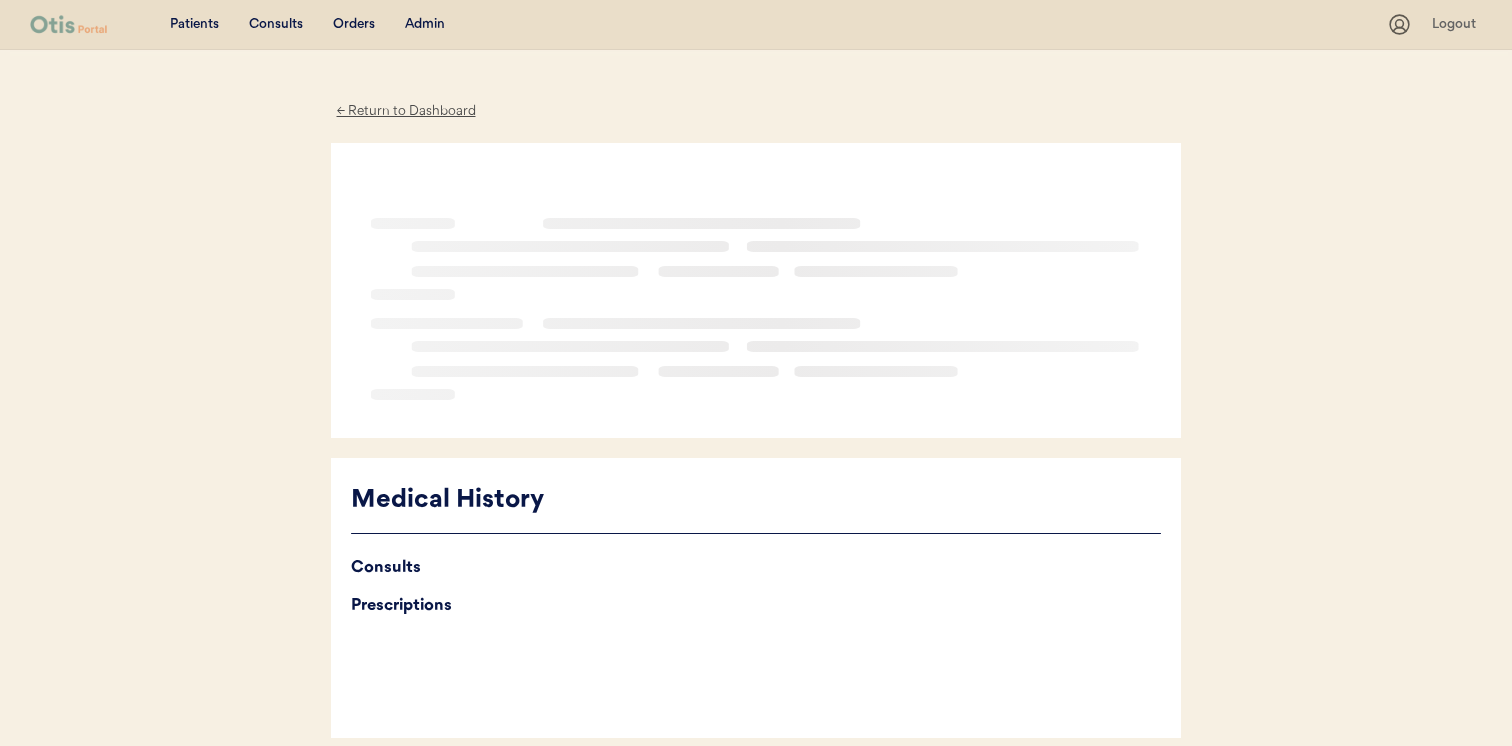 scroll, scrollTop: 0, scrollLeft: 0, axis: both 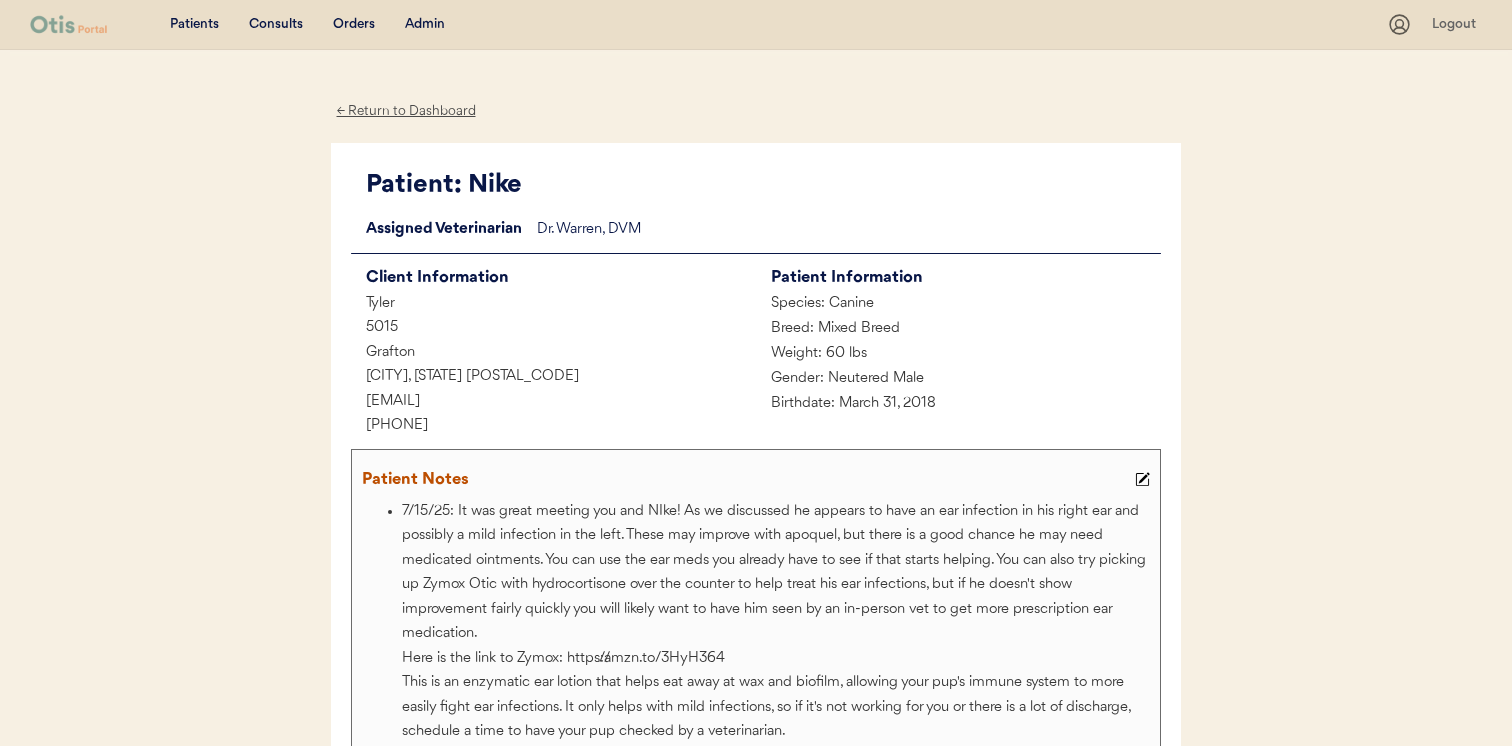 drag, startPoint x: 536, startPoint y: 407, endPoint x: 283, endPoint y: 406, distance: 253.00198 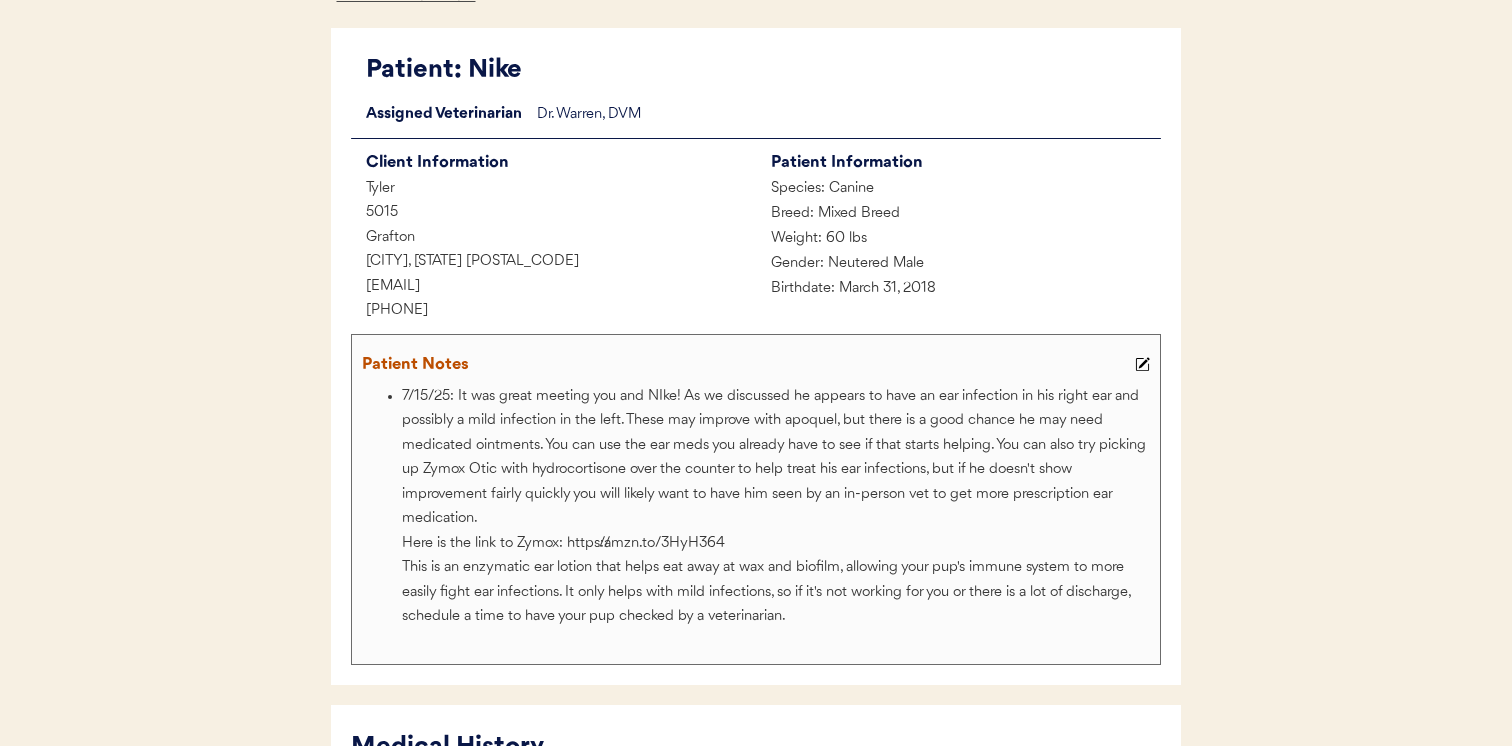 scroll, scrollTop: 229, scrollLeft: 0, axis: vertical 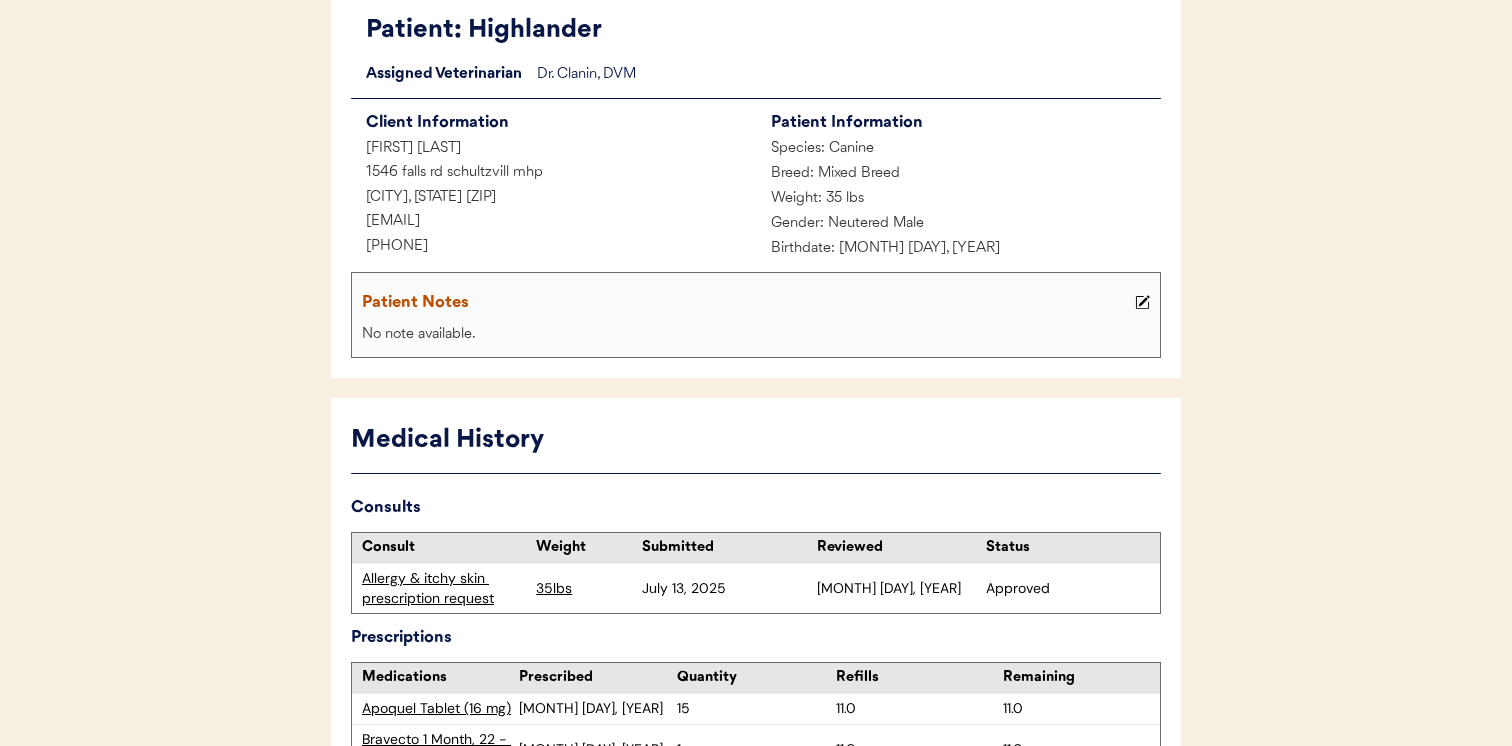 drag, startPoint x: 571, startPoint y: 231, endPoint x: 343, endPoint y: 227, distance: 228.03508 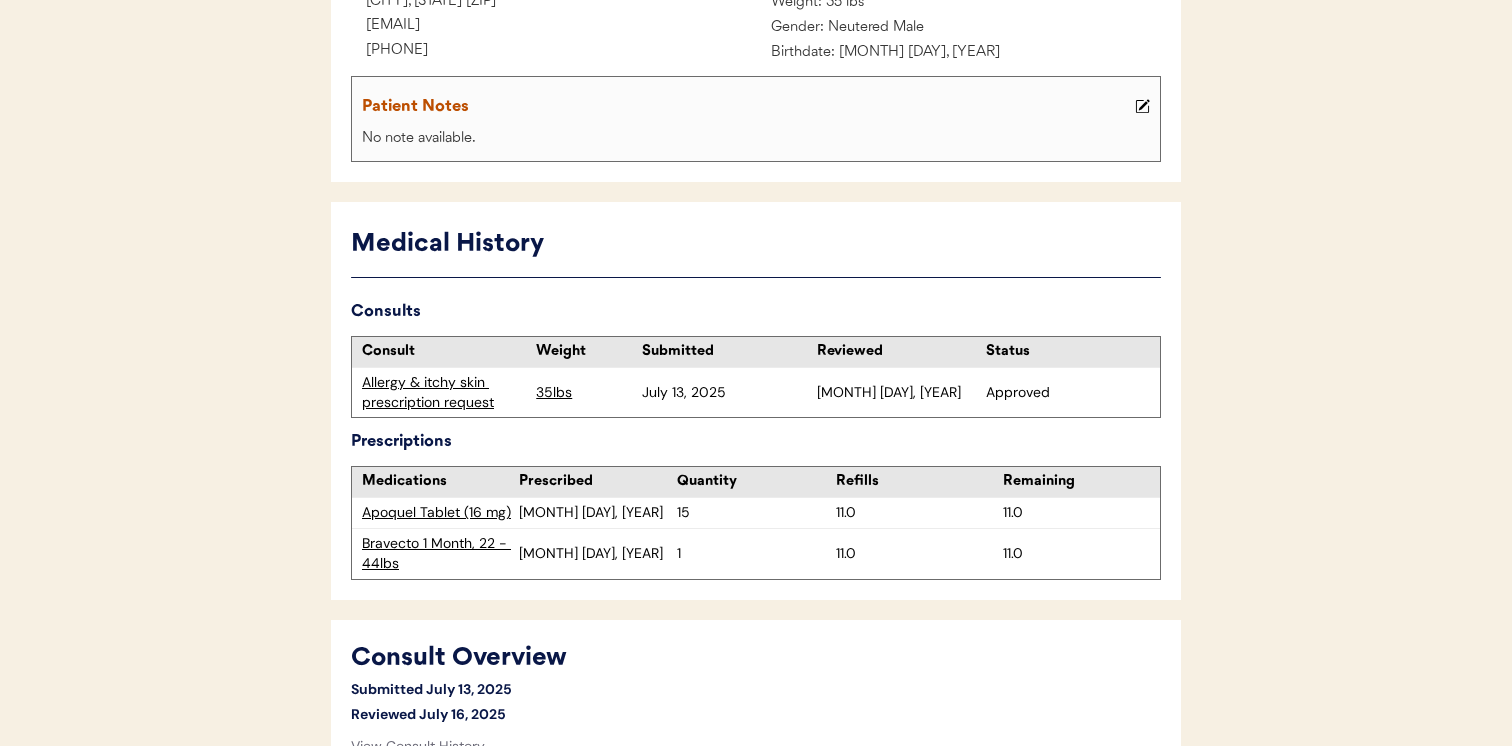 scroll, scrollTop: 381, scrollLeft: 0, axis: vertical 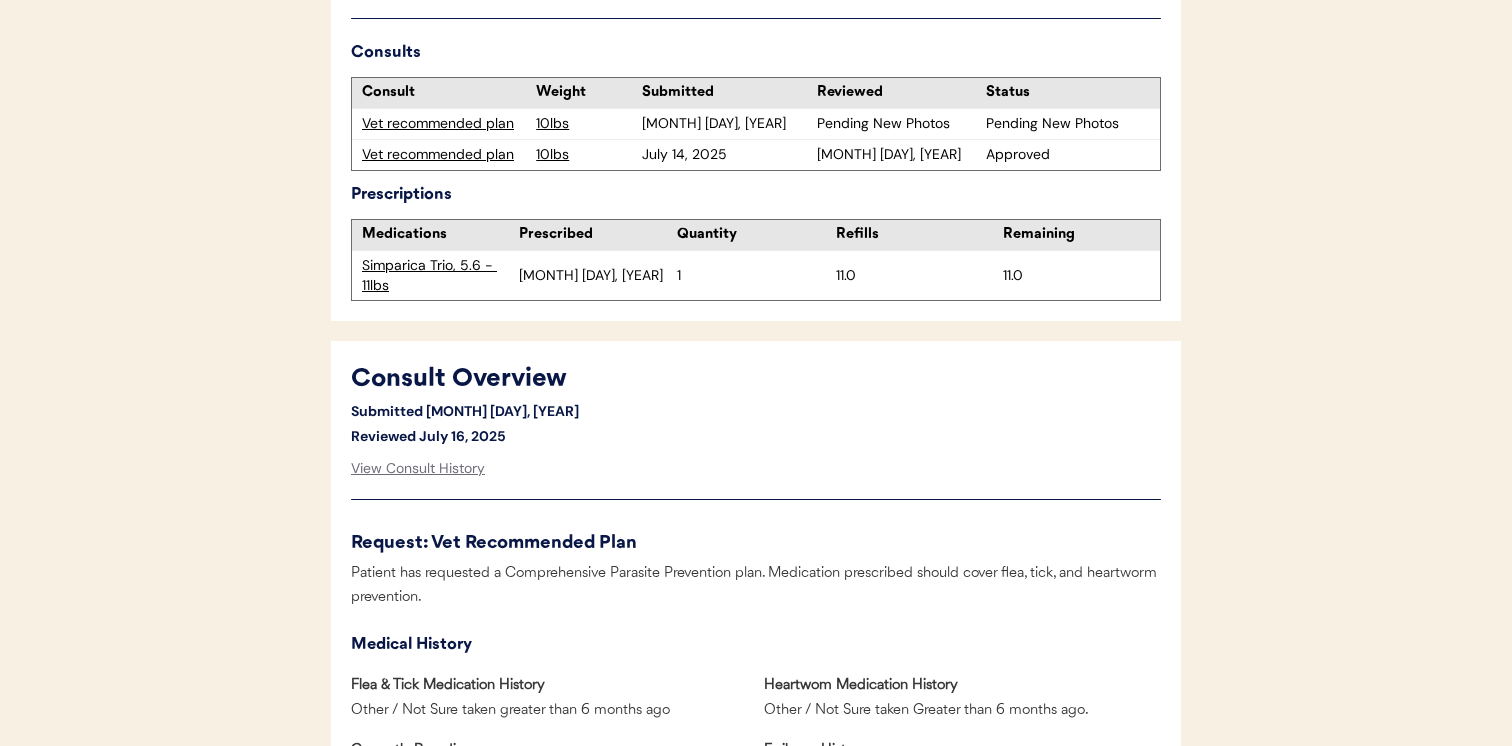 click on "Vet recommended plan" at bounding box center [444, 124] 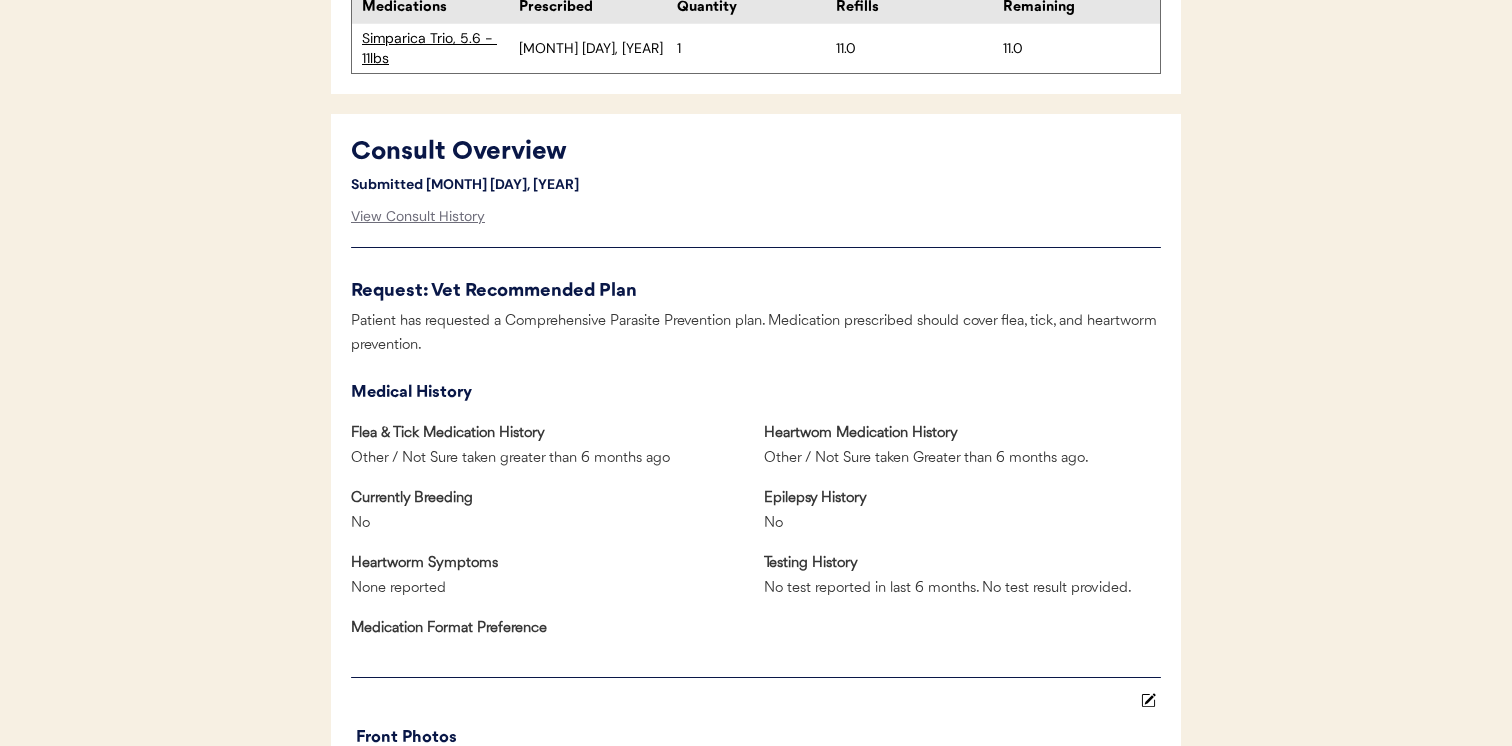 scroll, scrollTop: 658, scrollLeft: 0, axis: vertical 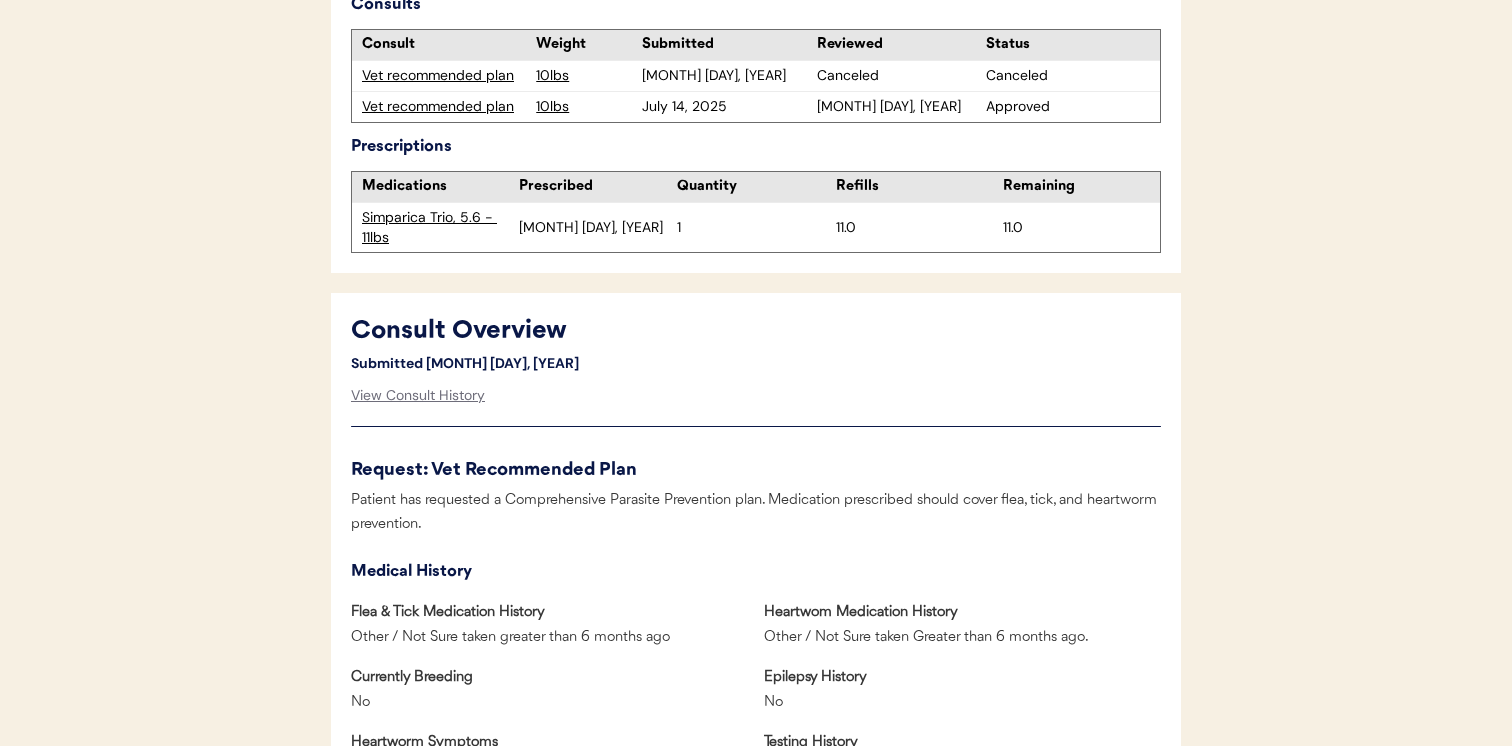 click on "Vet recommended plan" at bounding box center (444, 107) 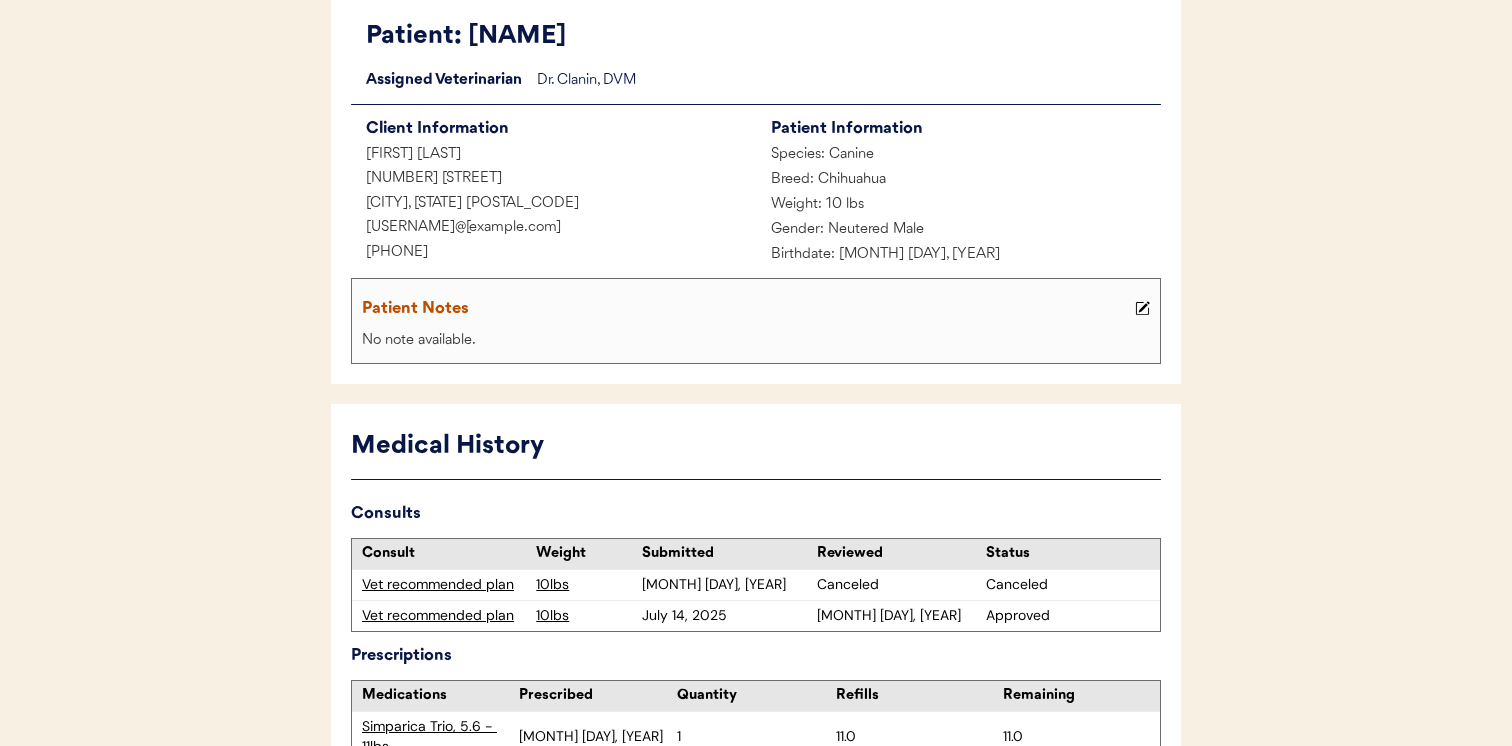 scroll, scrollTop: 0, scrollLeft: 0, axis: both 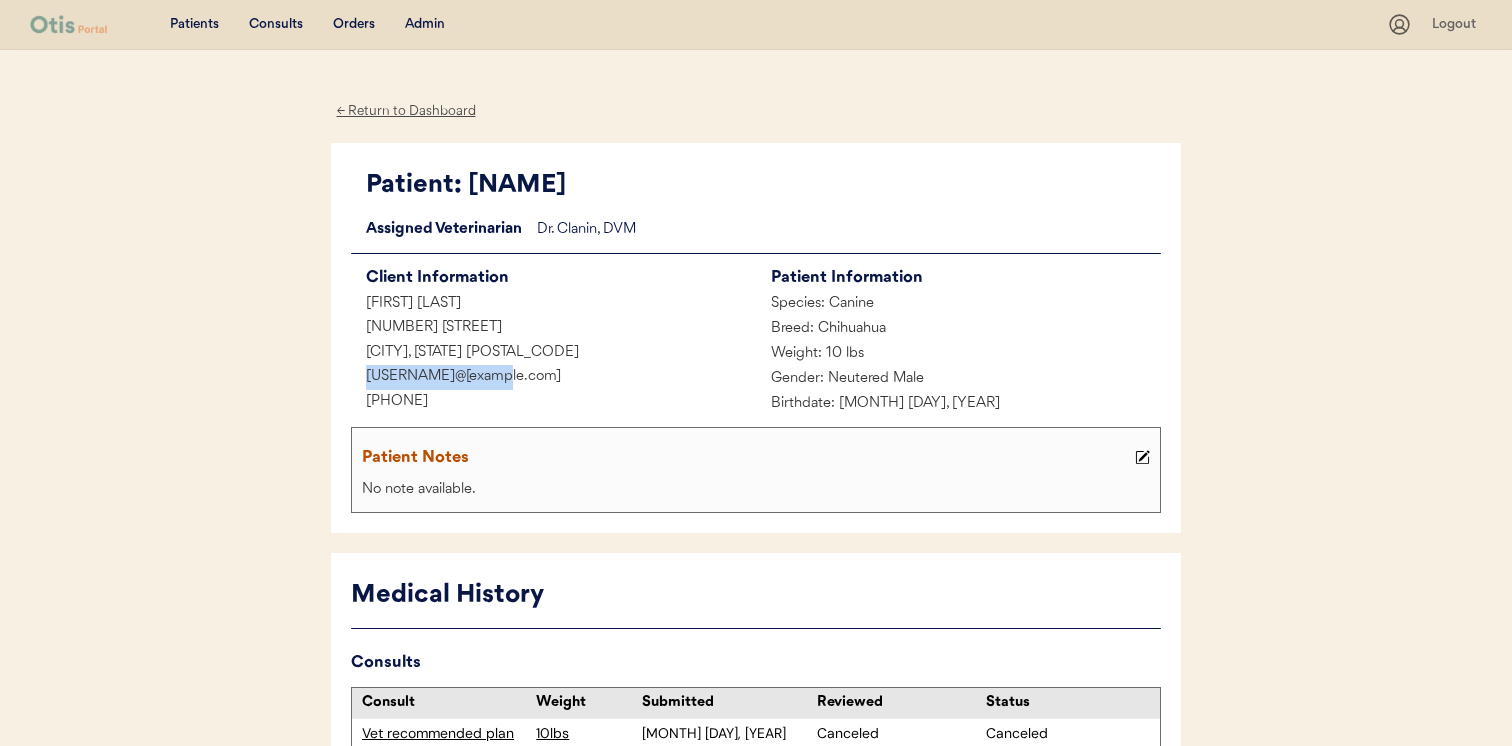 drag, startPoint x: 505, startPoint y: 385, endPoint x: 299, endPoint y: 368, distance: 206.70027 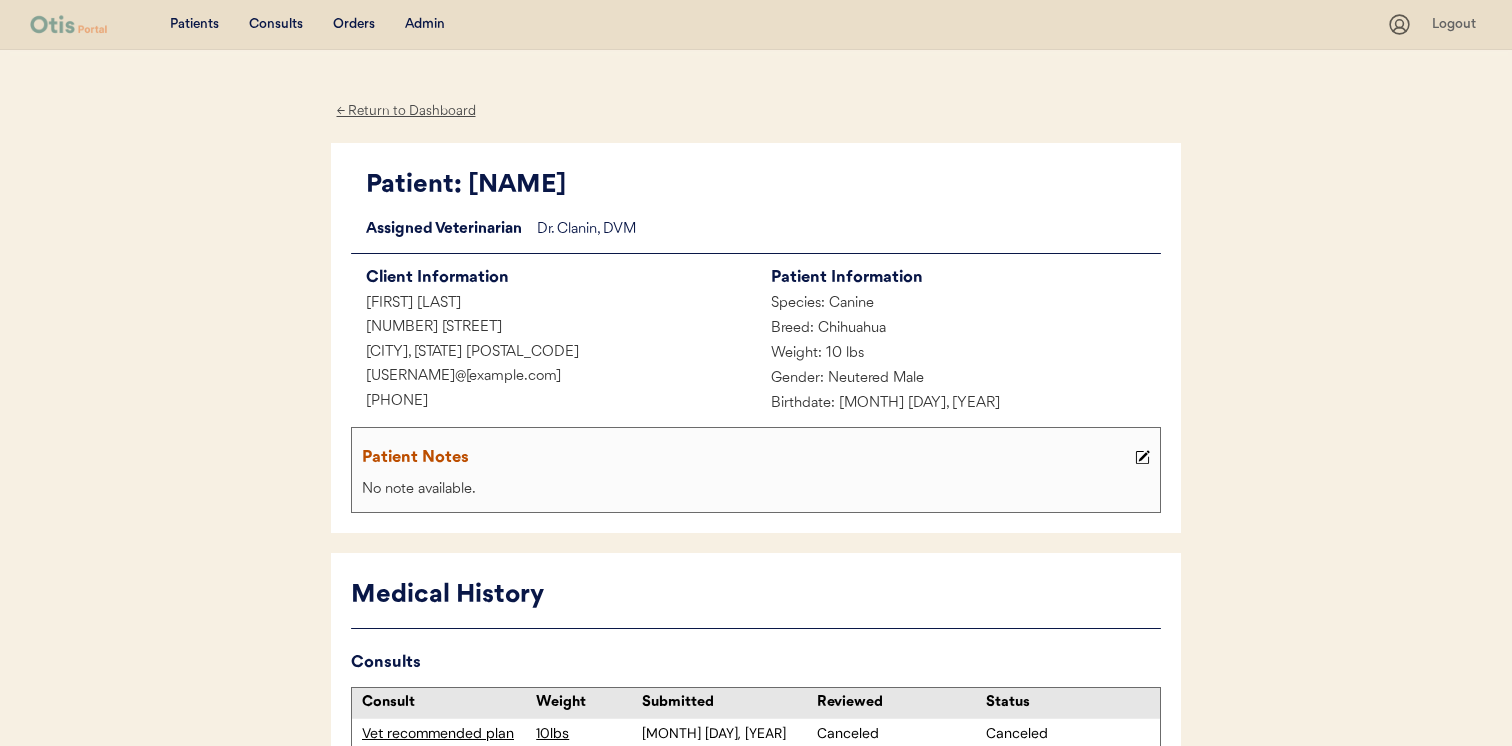 click on "Patient: [NAME]" at bounding box center [763, 186] 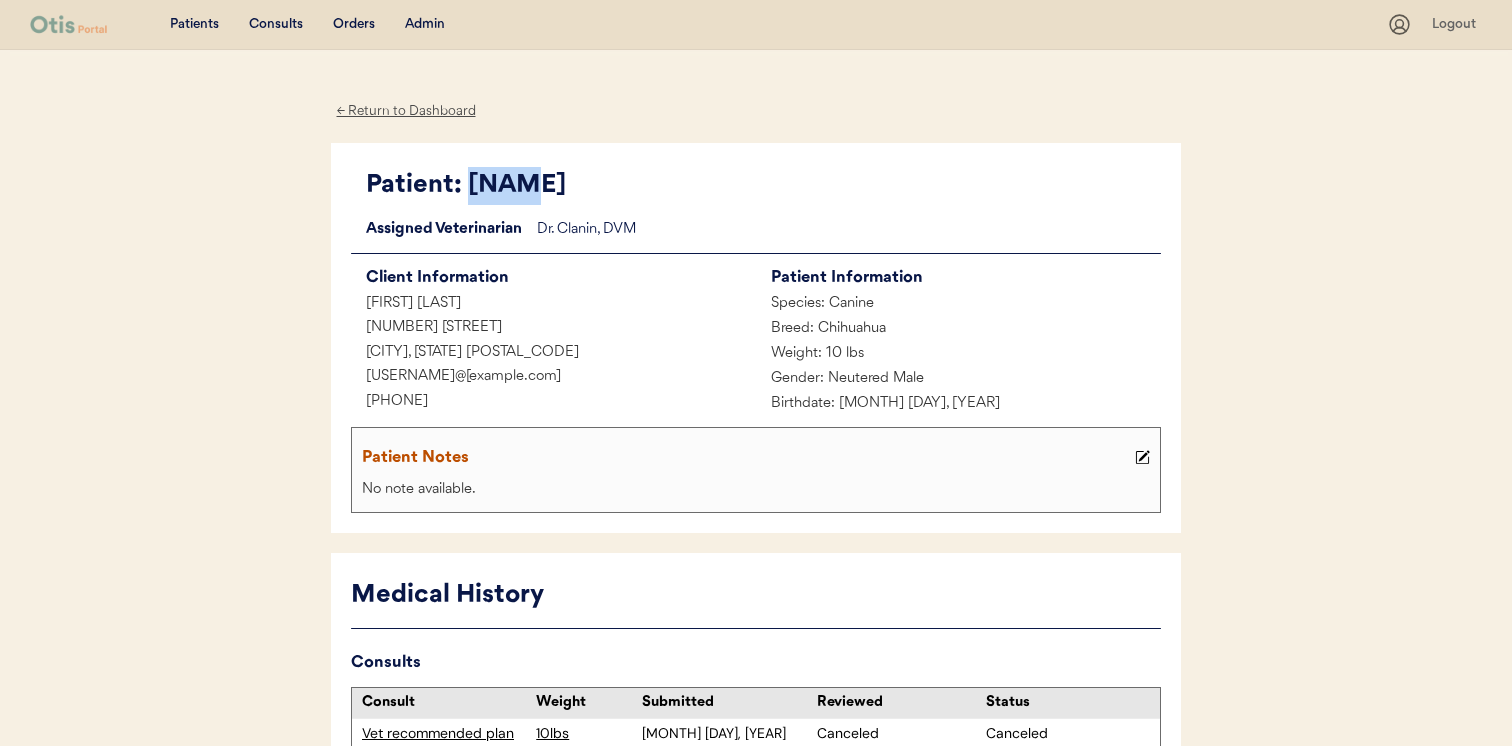 click on "Patient: [NAME]" at bounding box center [763, 186] 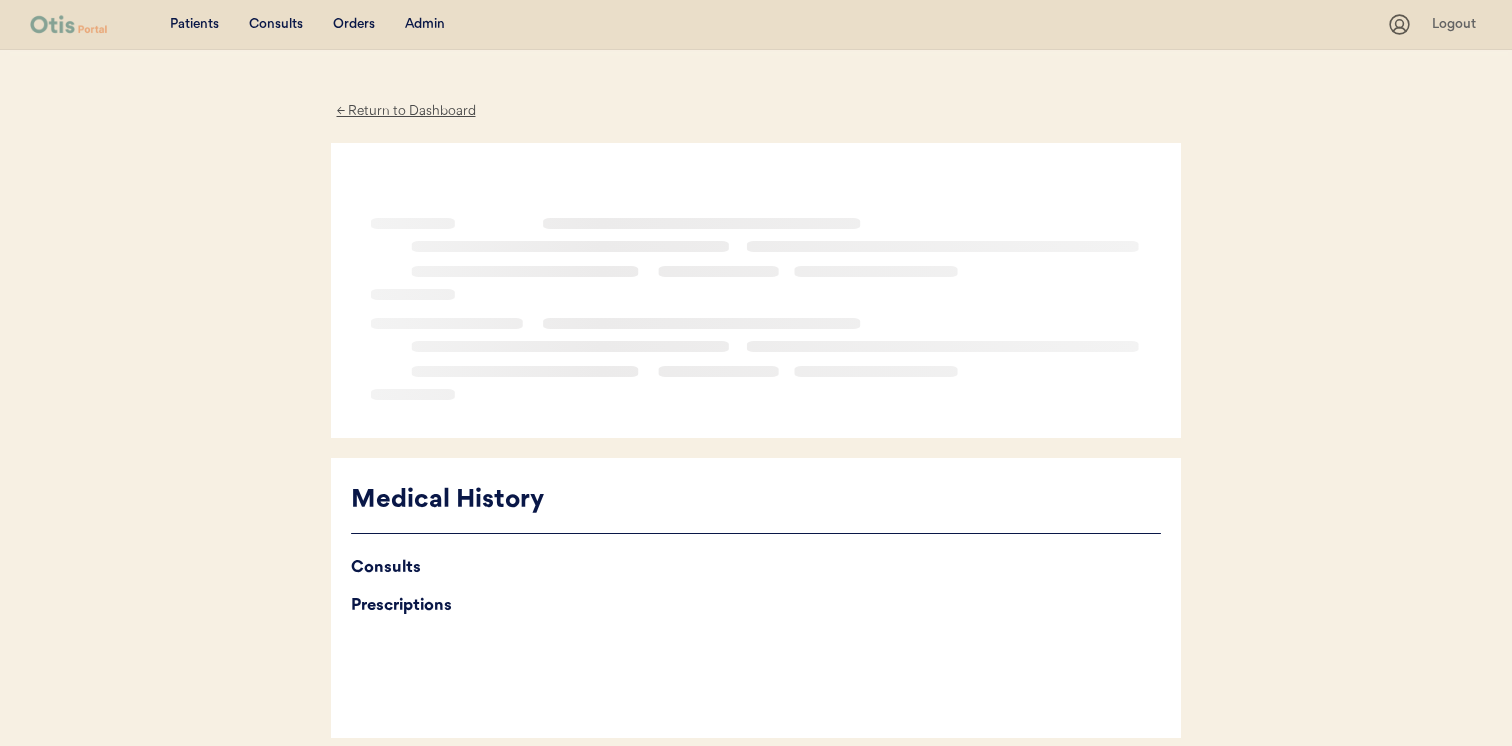 scroll, scrollTop: 0, scrollLeft: 0, axis: both 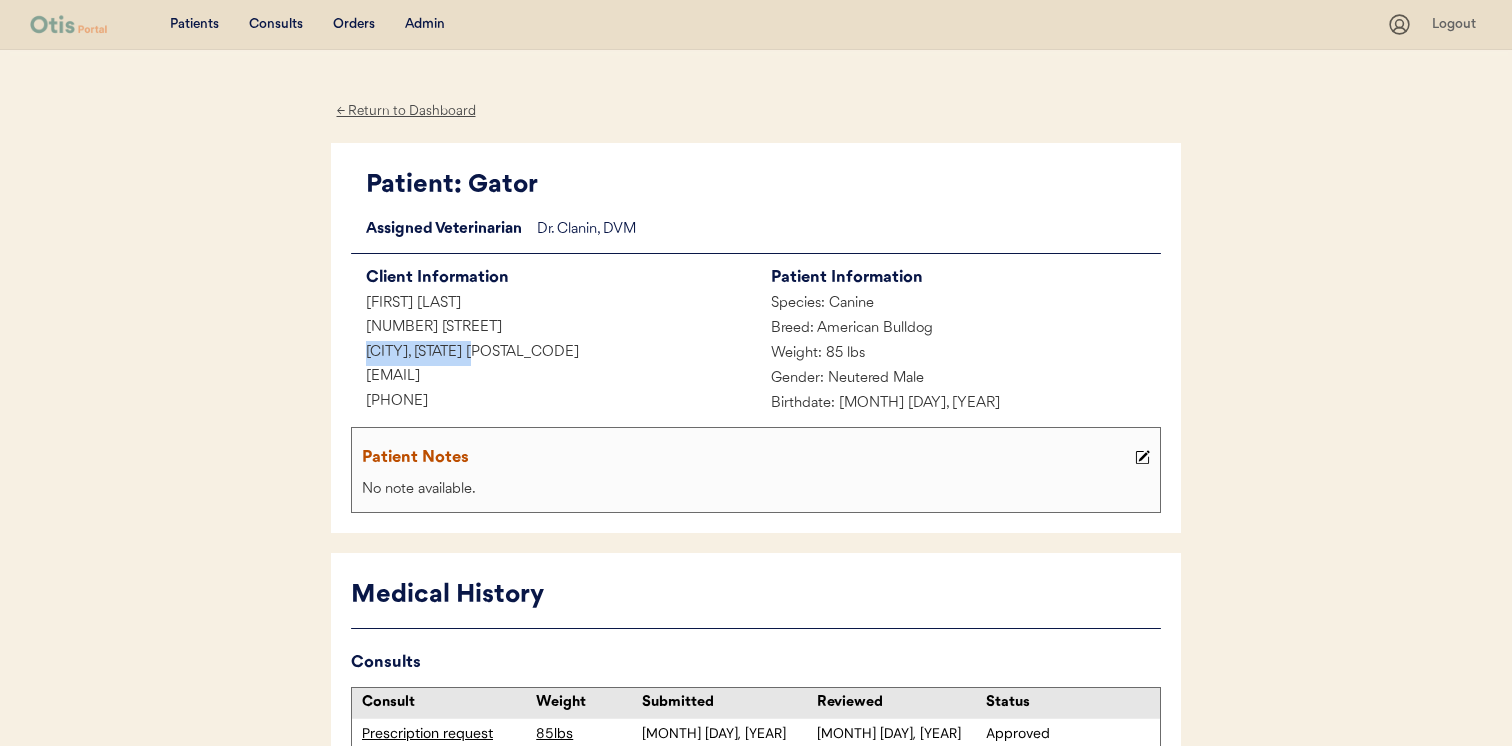 drag, startPoint x: 606, startPoint y: 363, endPoint x: 337, endPoint y: 364, distance: 269.00186 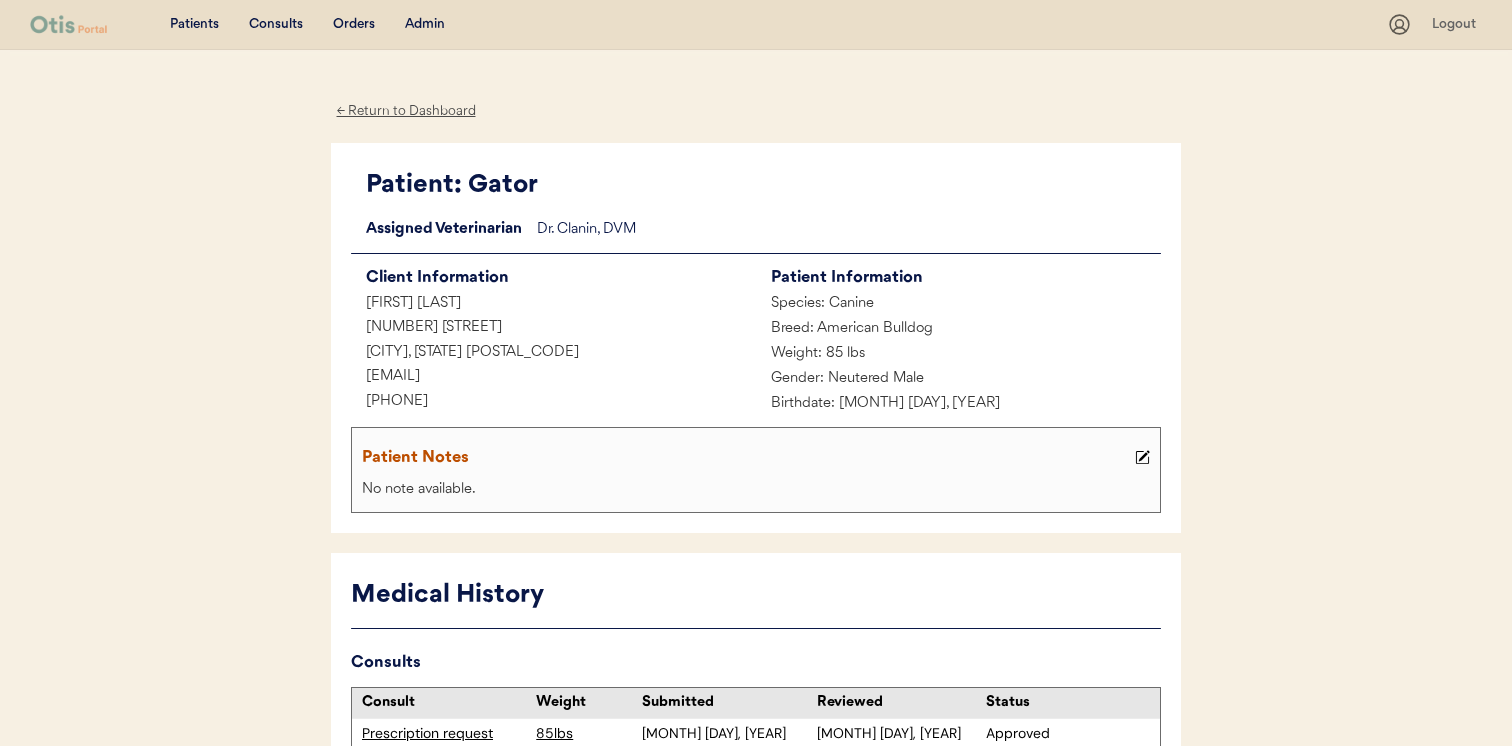 drag, startPoint x: 353, startPoint y: 381, endPoint x: 623, endPoint y: 380, distance: 270.00186 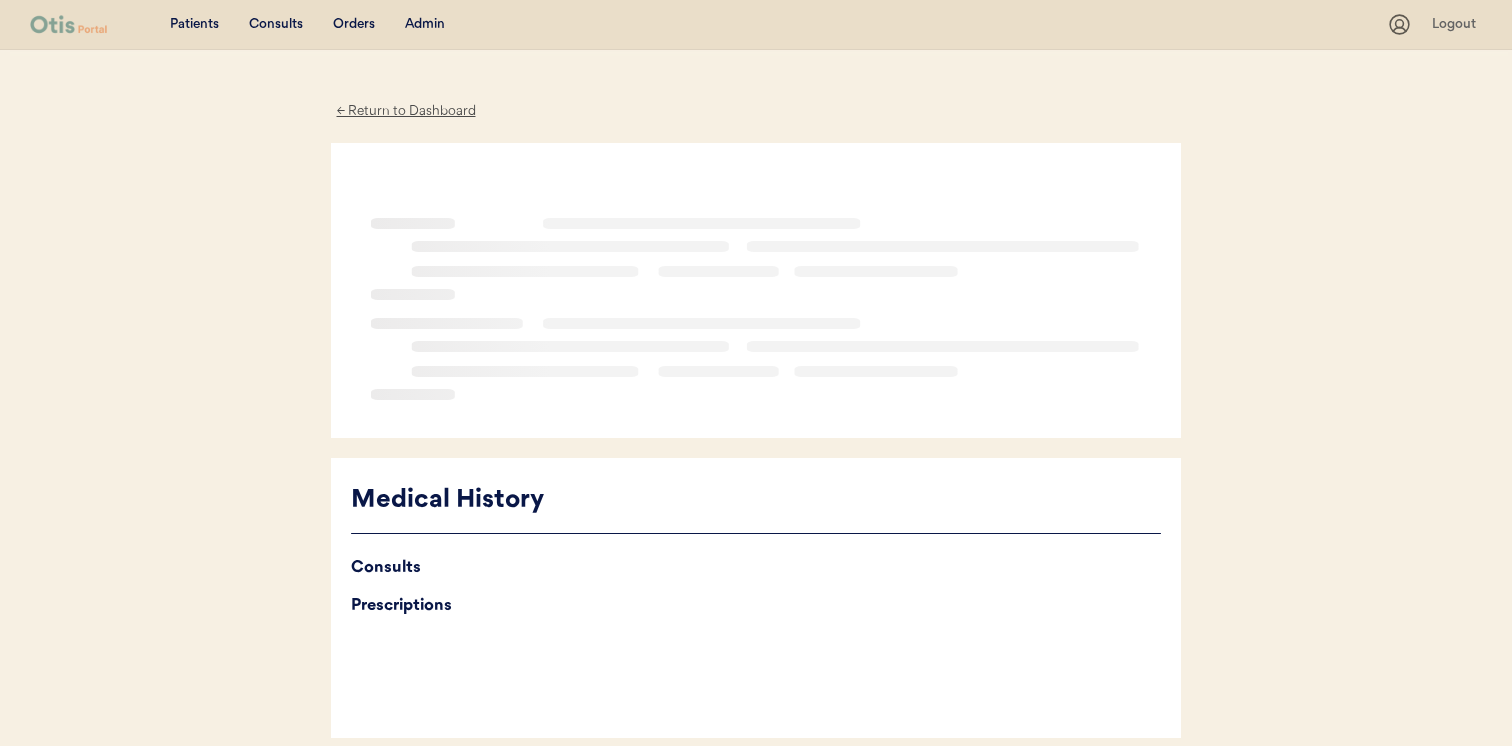scroll, scrollTop: 0, scrollLeft: 0, axis: both 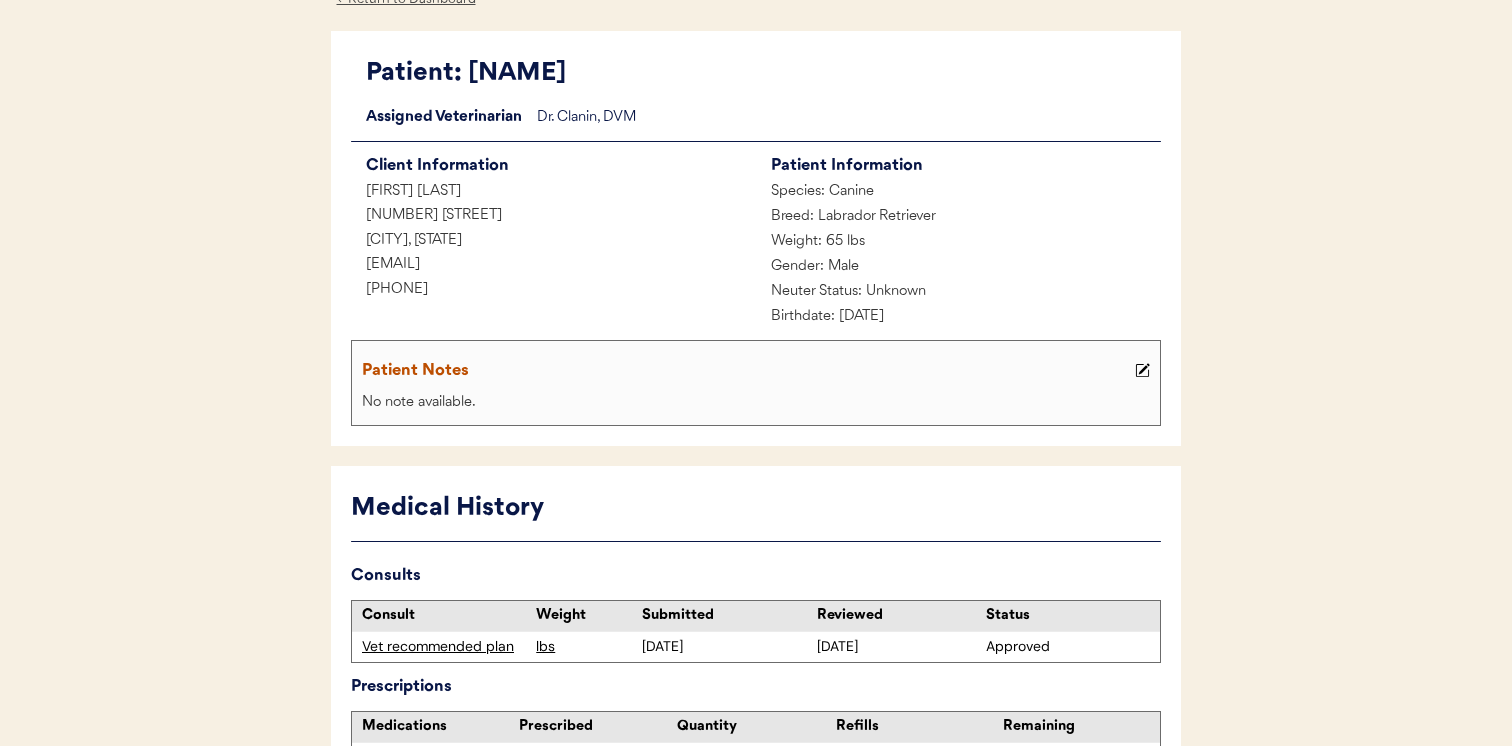 drag, startPoint x: 559, startPoint y: 255, endPoint x: 316, endPoint y: 255, distance: 243 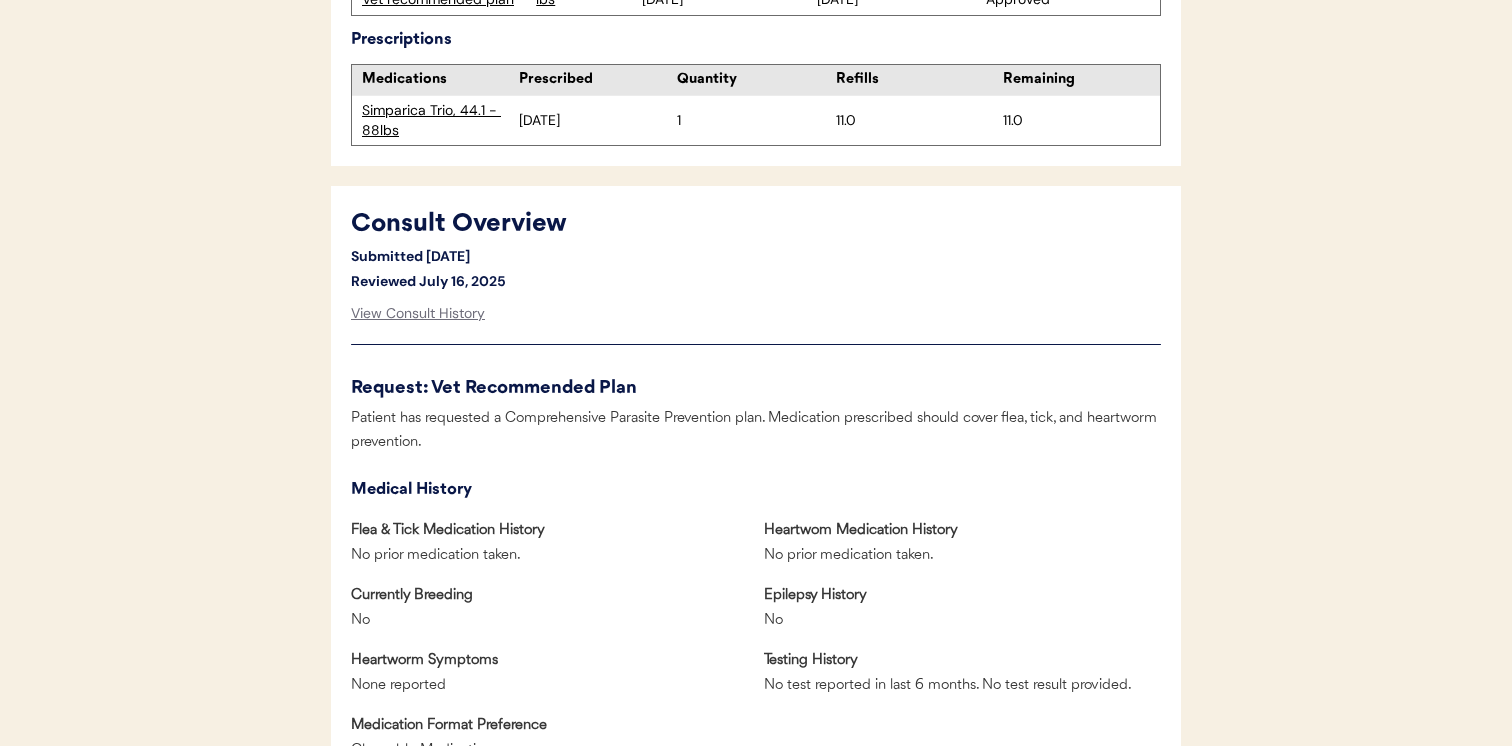 scroll, scrollTop: 723, scrollLeft: 0, axis: vertical 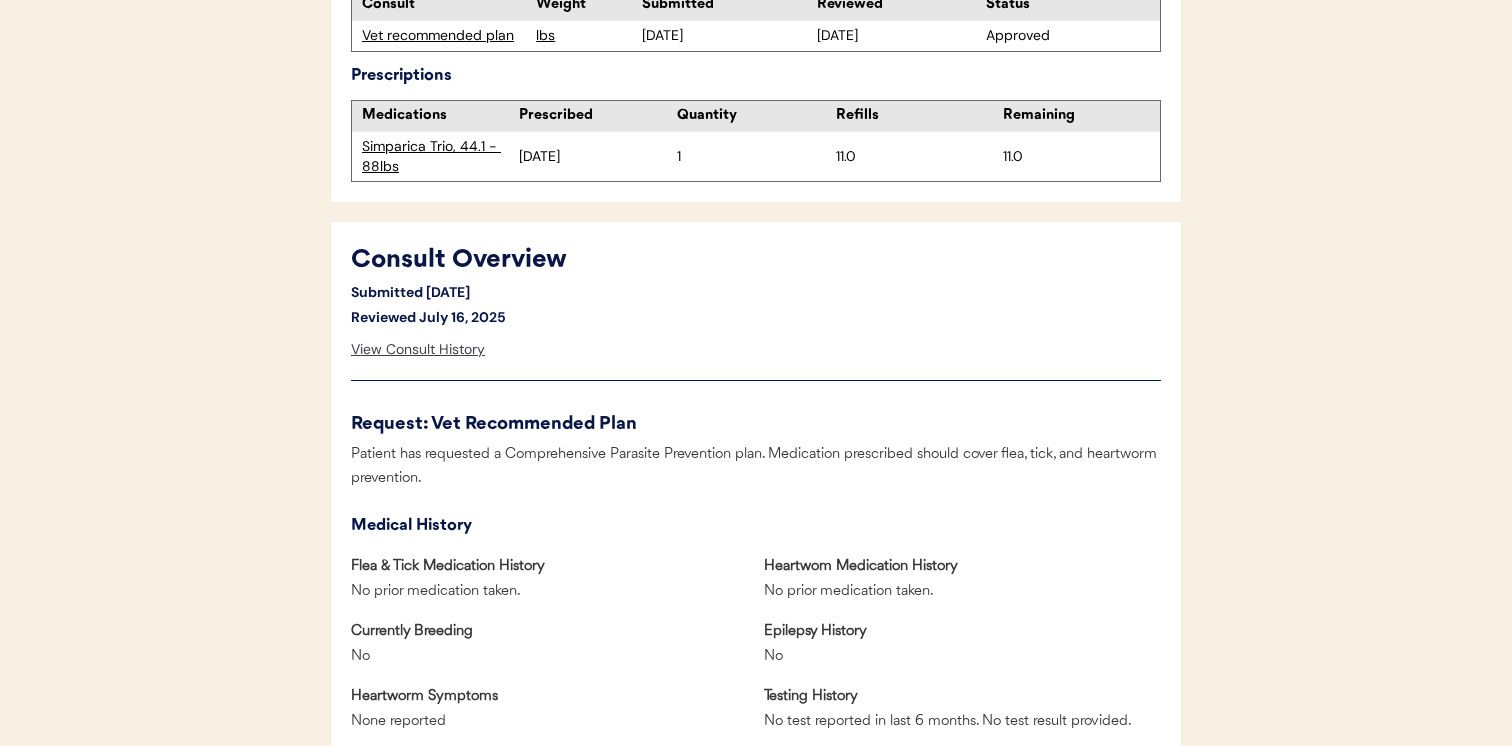 click on "View Consult History" at bounding box center (418, 350) 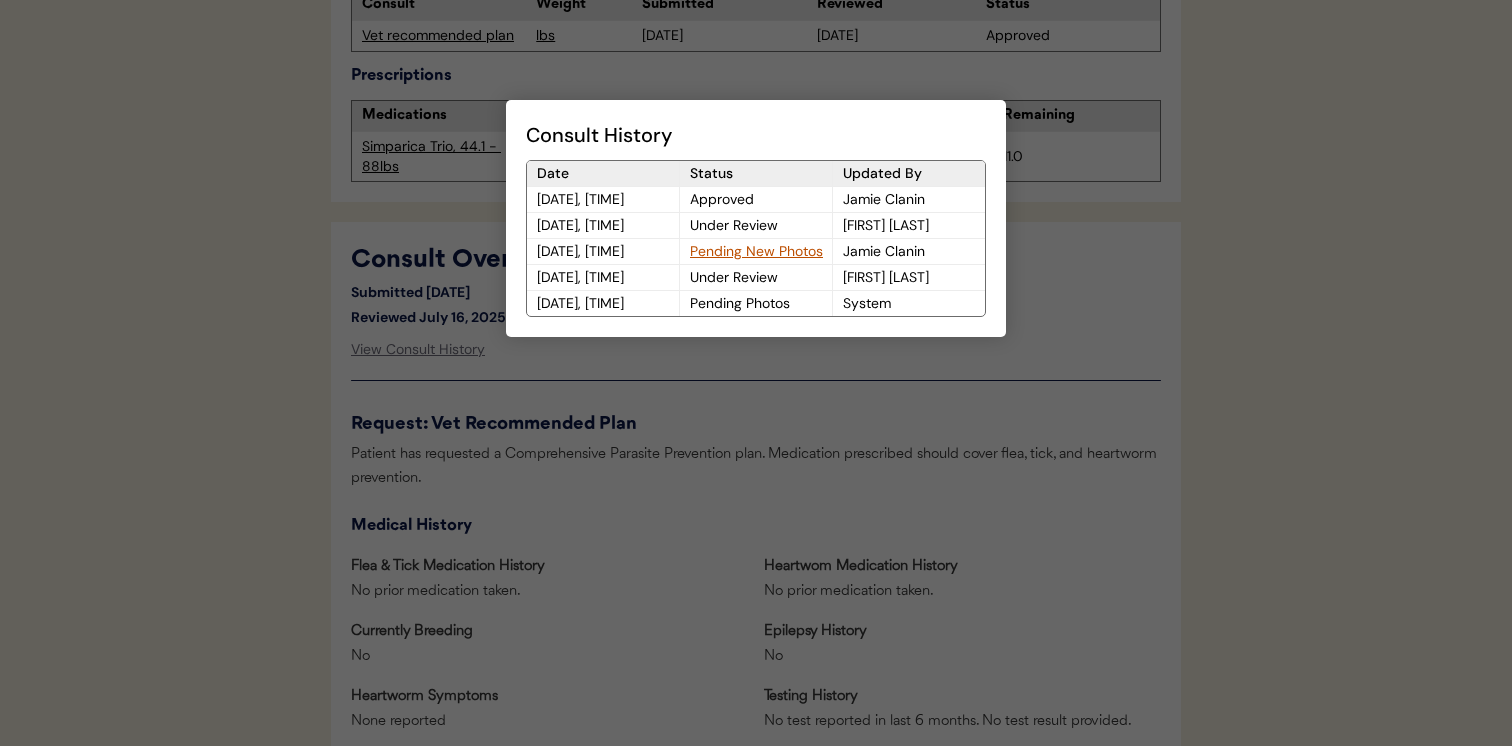 click at bounding box center (756, 373) 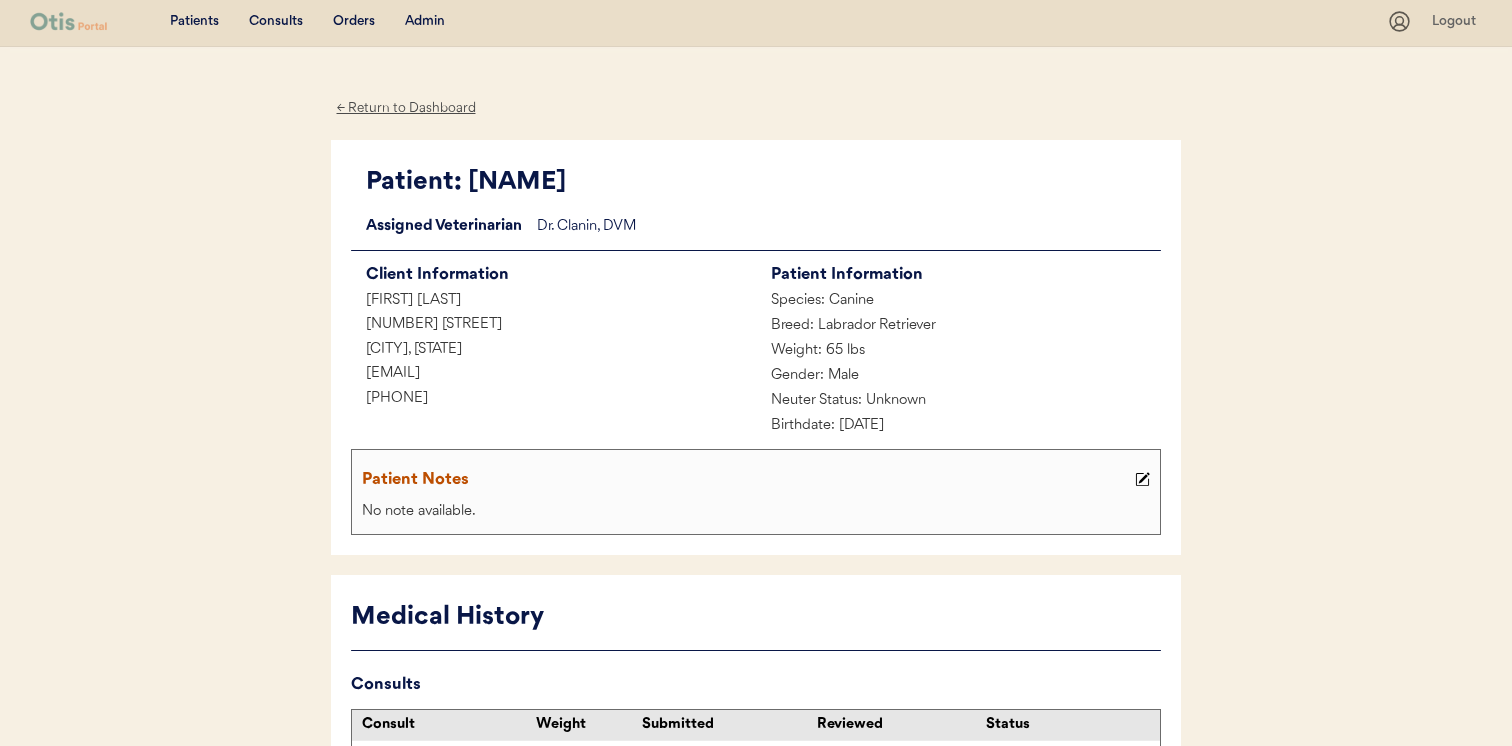 scroll, scrollTop: 0, scrollLeft: 0, axis: both 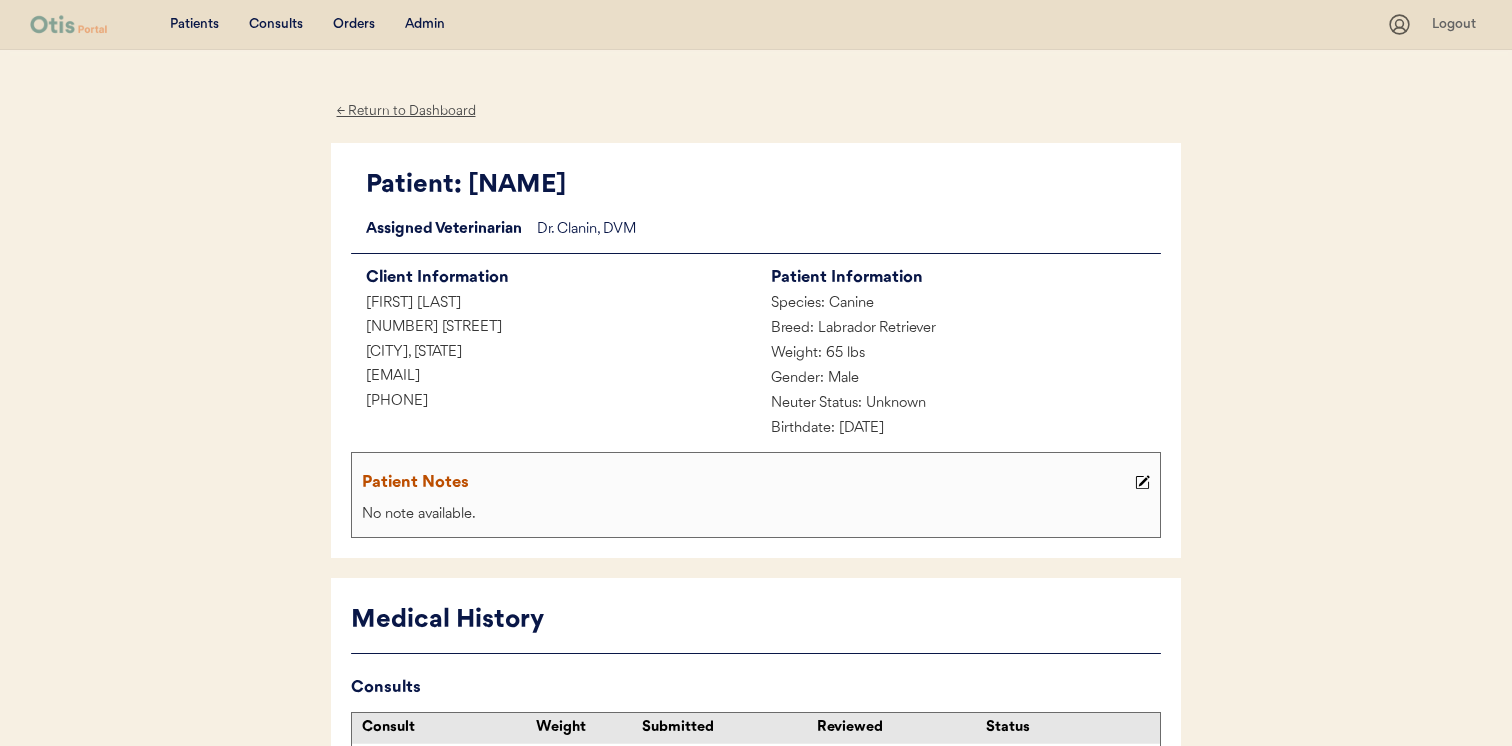 drag, startPoint x: 558, startPoint y: 390, endPoint x: 241, endPoint y: 365, distance: 317.98428 